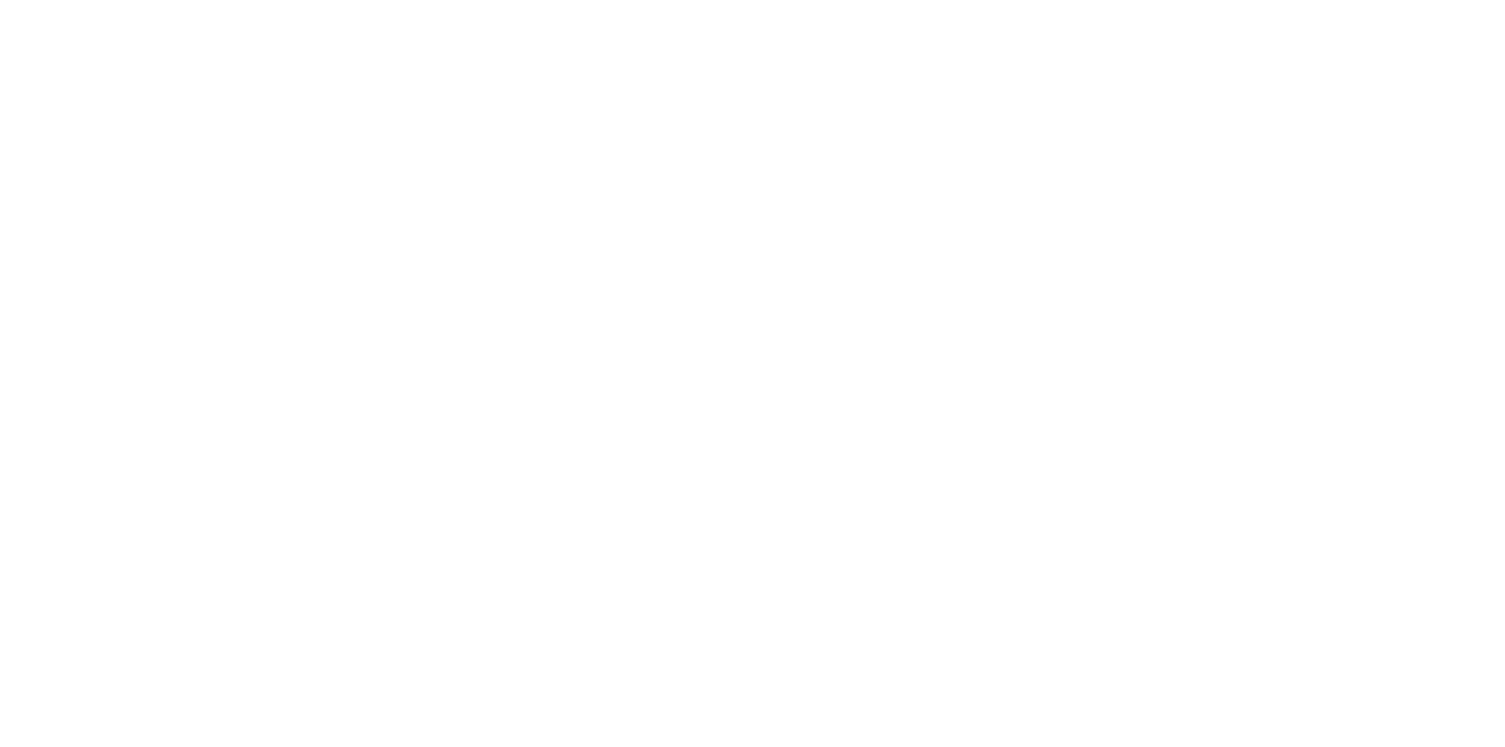 scroll, scrollTop: 0, scrollLeft: 0, axis: both 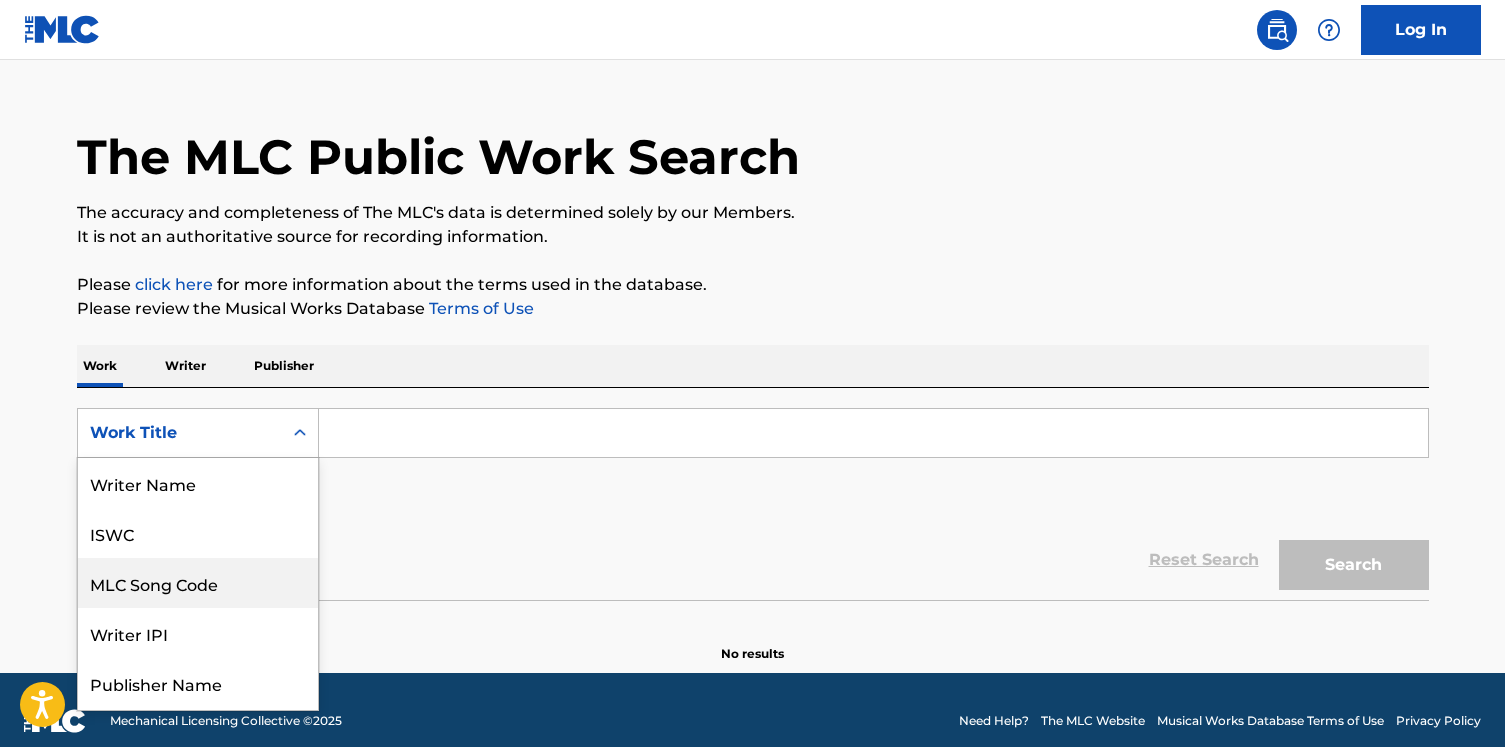 click on "MLC Song Code, 3 of 8. 8 results available. Use Up and Down to choose options, press Enter to select the currently focused option, press Escape to exit the menu, press Tab to select the option and exit the menu. Work Title Writer Name ISWC MLC Song Code Writer IPI Publisher Name Publisher IPI MLC Publisher Number Work Title" at bounding box center [198, 433] 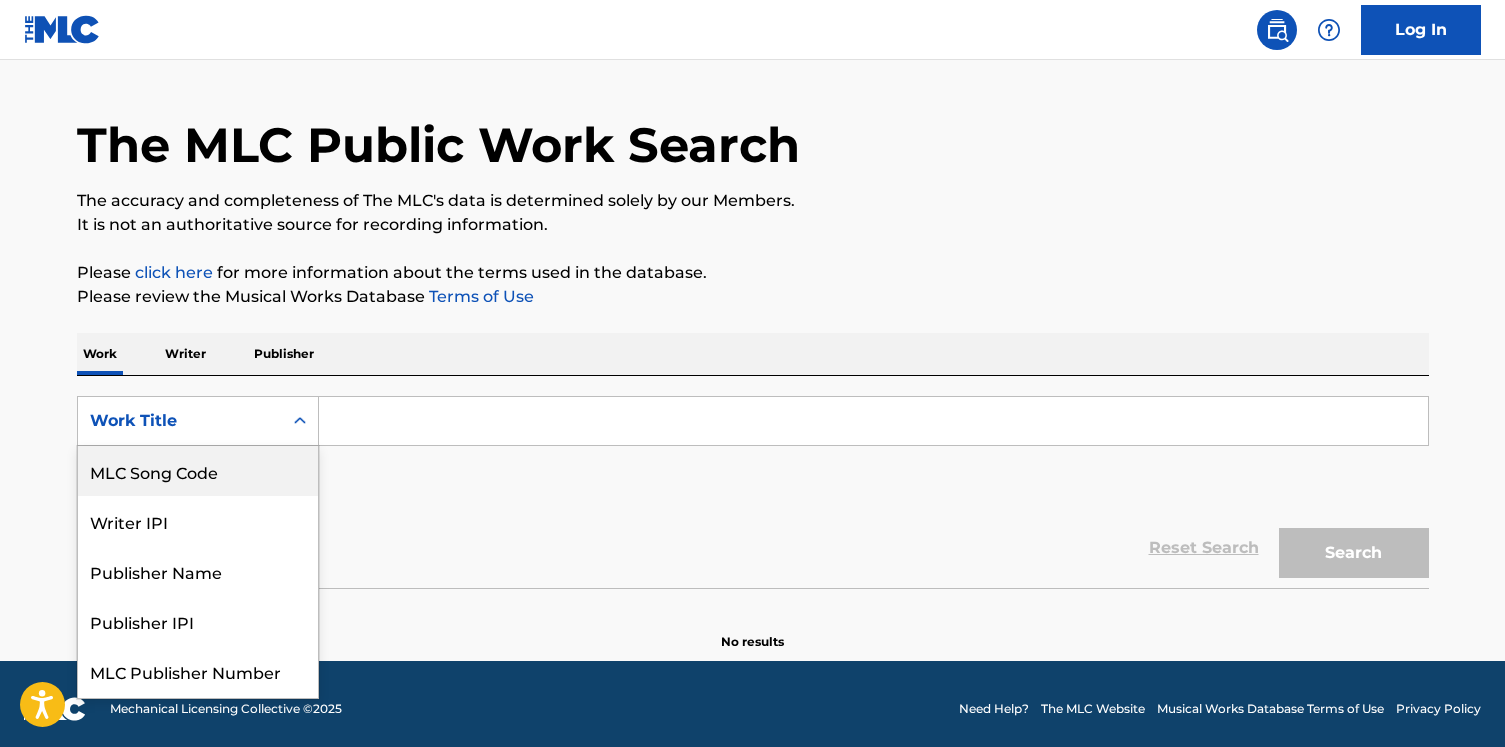 click on "MLC Song Code" at bounding box center (198, 471) 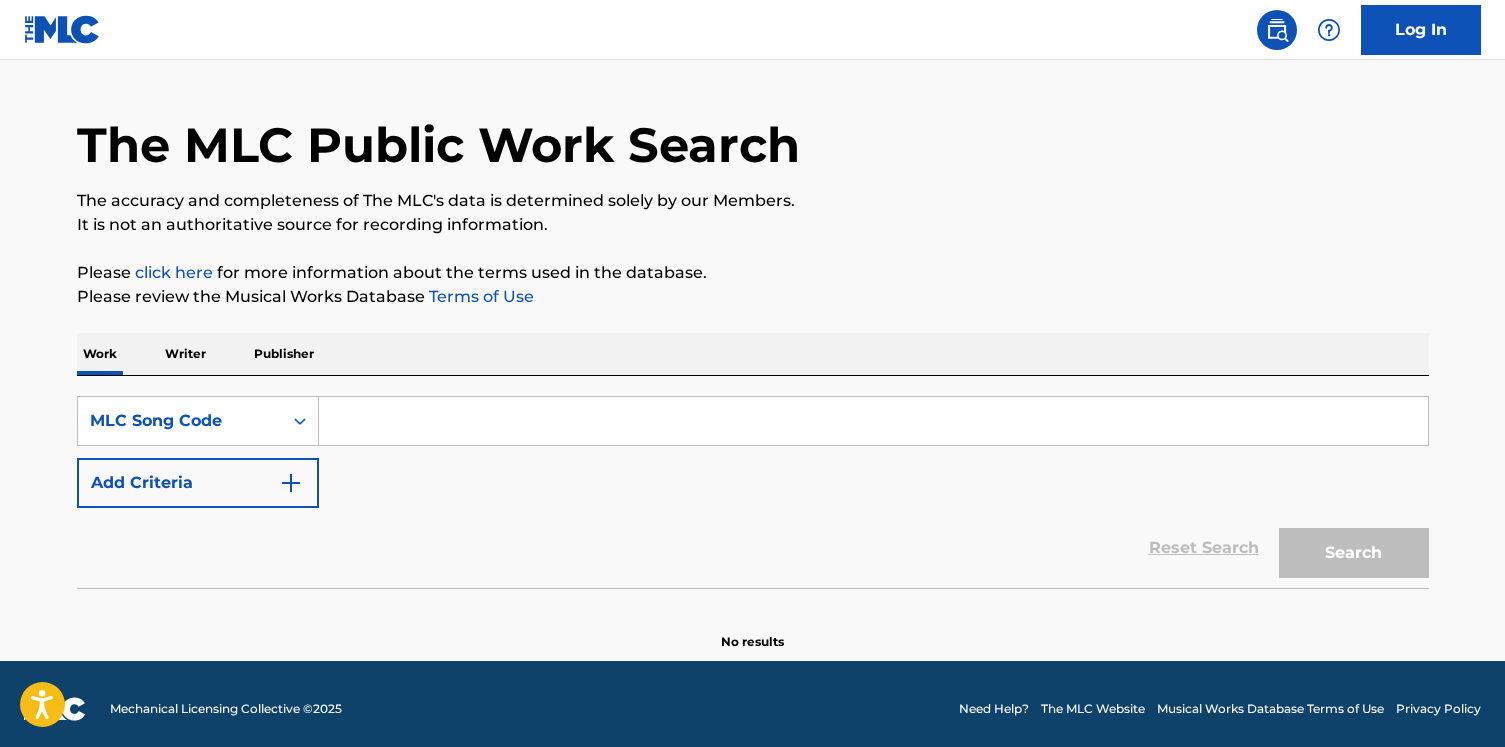 click at bounding box center (873, 421) 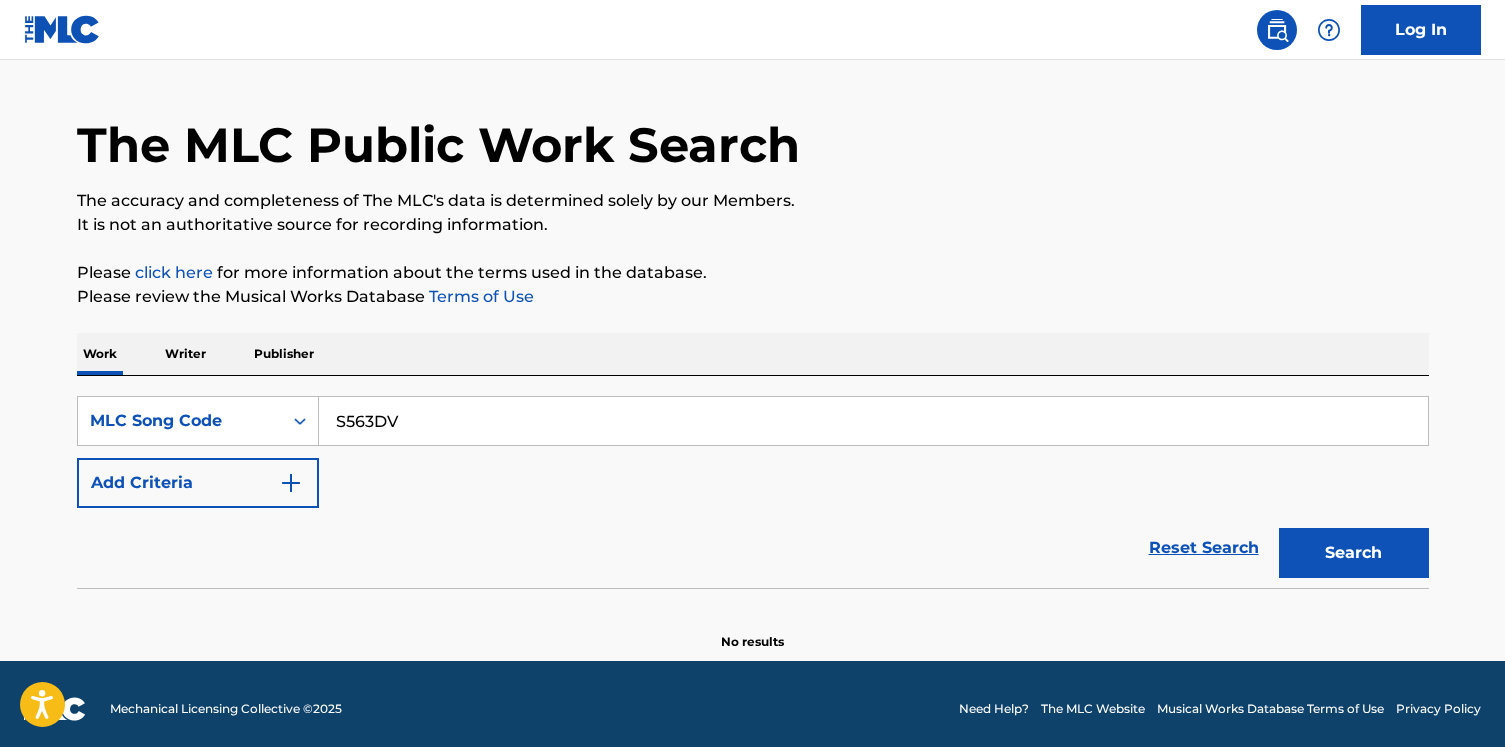 type on "S563DV" 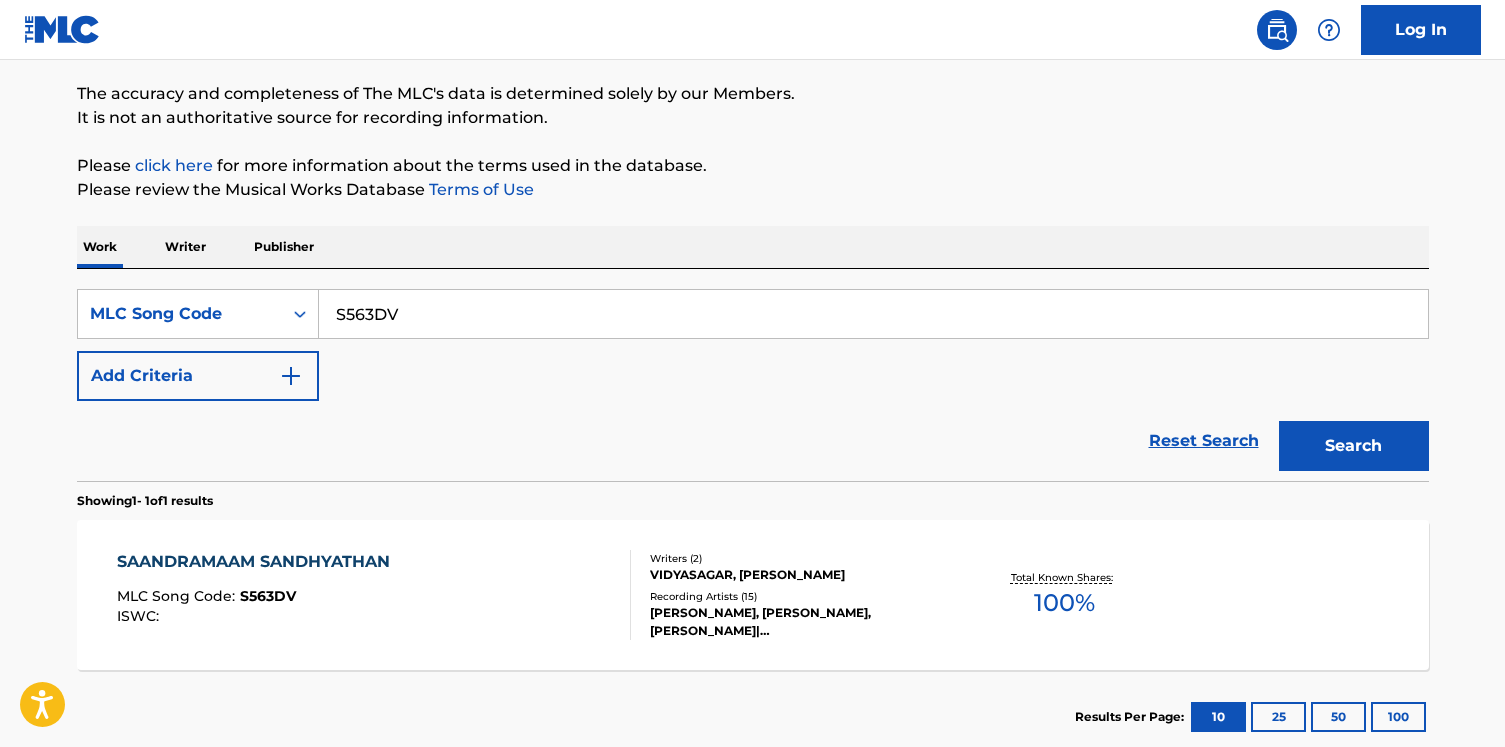 scroll, scrollTop: 180, scrollLeft: 0, axis: vertical 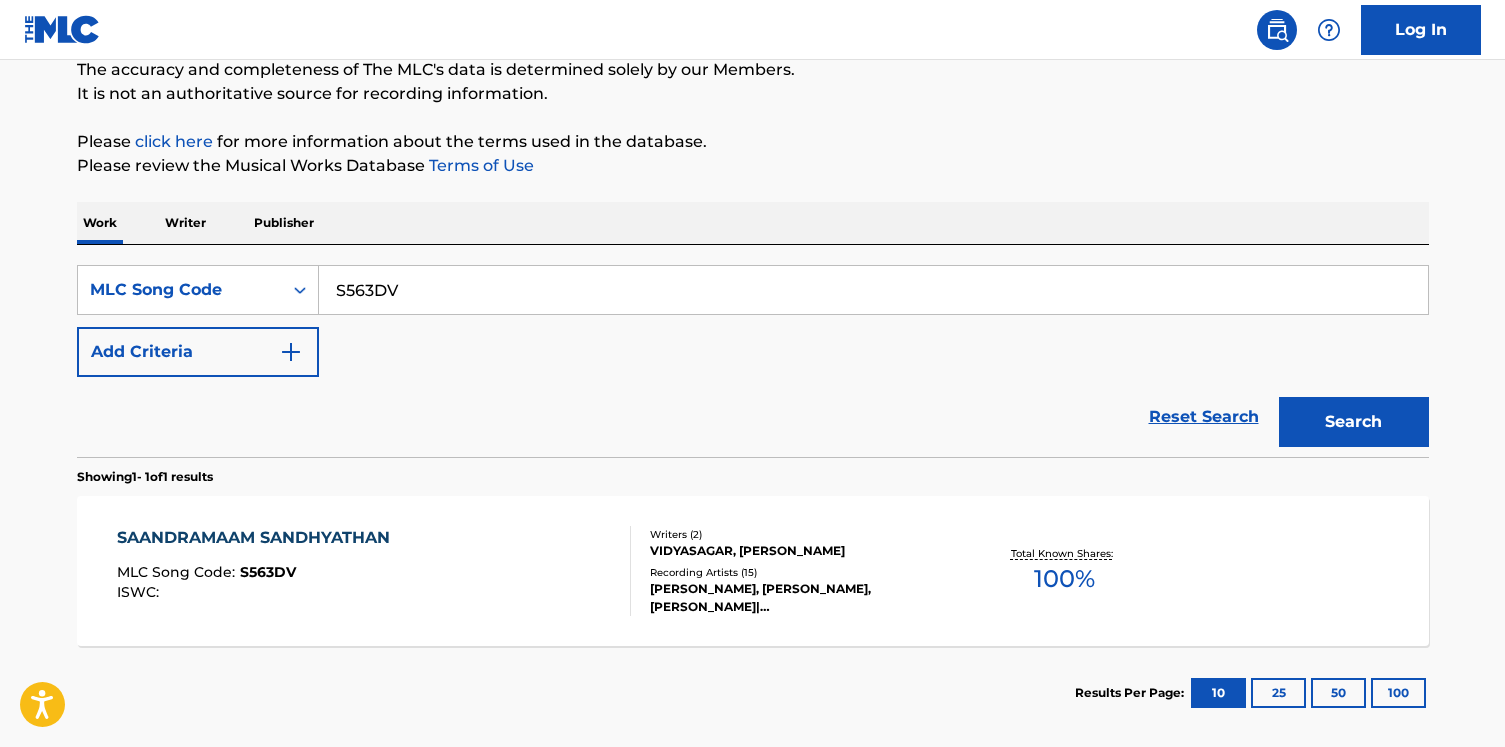click on "Work Writer Publisher" at bounding box center (753, 223) 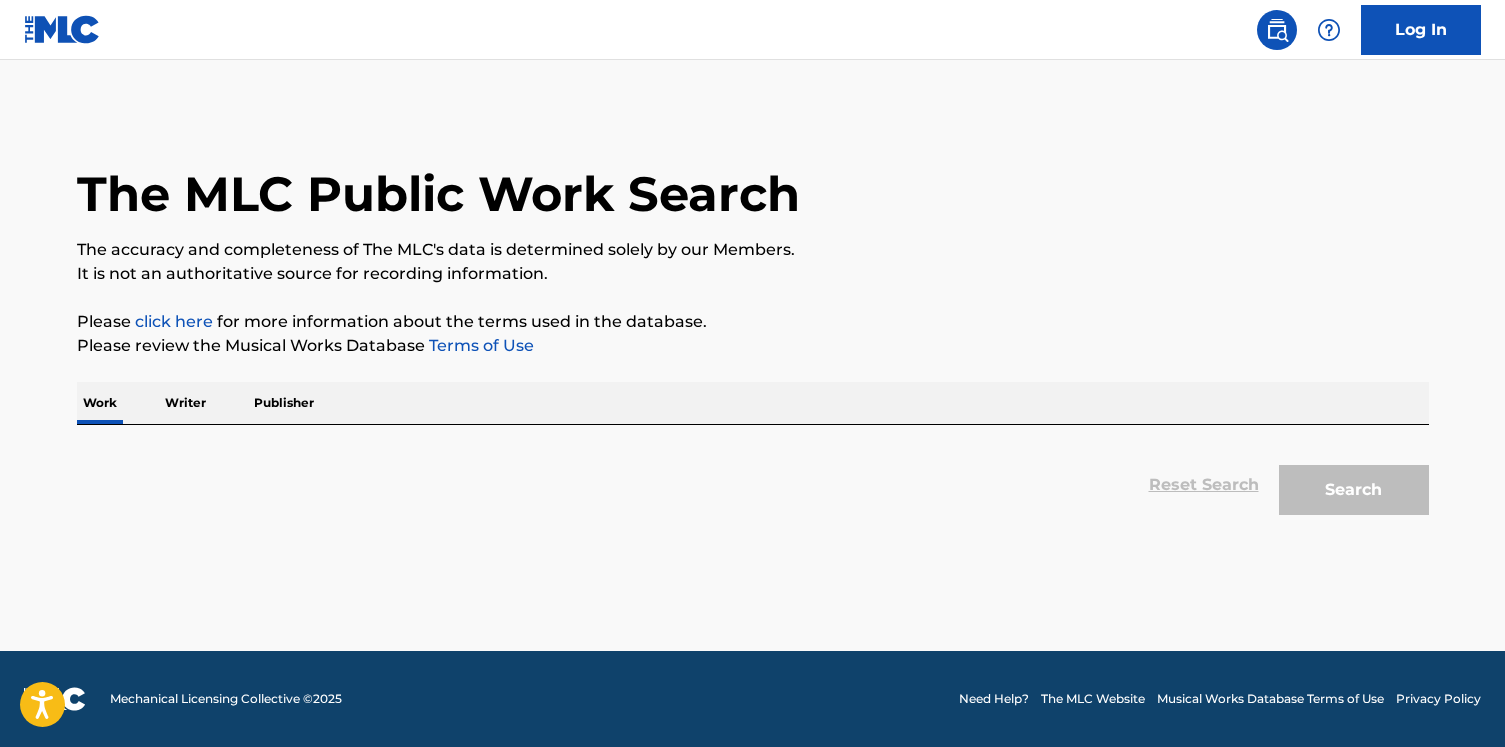 scroll, scrollTop: 0, scrollLeft: 0, axis: both 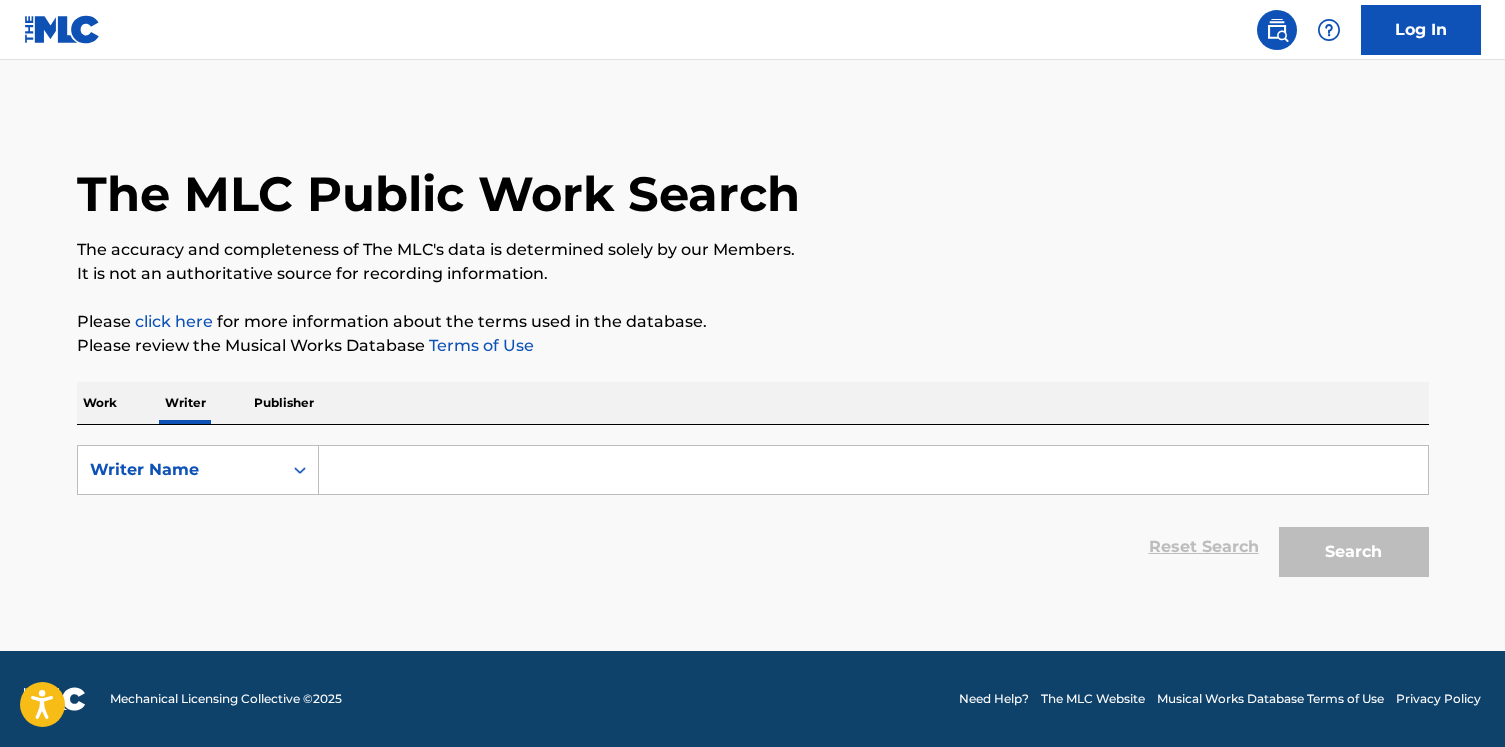 click on "SearchWithCriteria0a6692c7-d8fa-40f3-9891-5010c54eec4e Writer Name Reset Search Search" at bounding box center [753, 506] 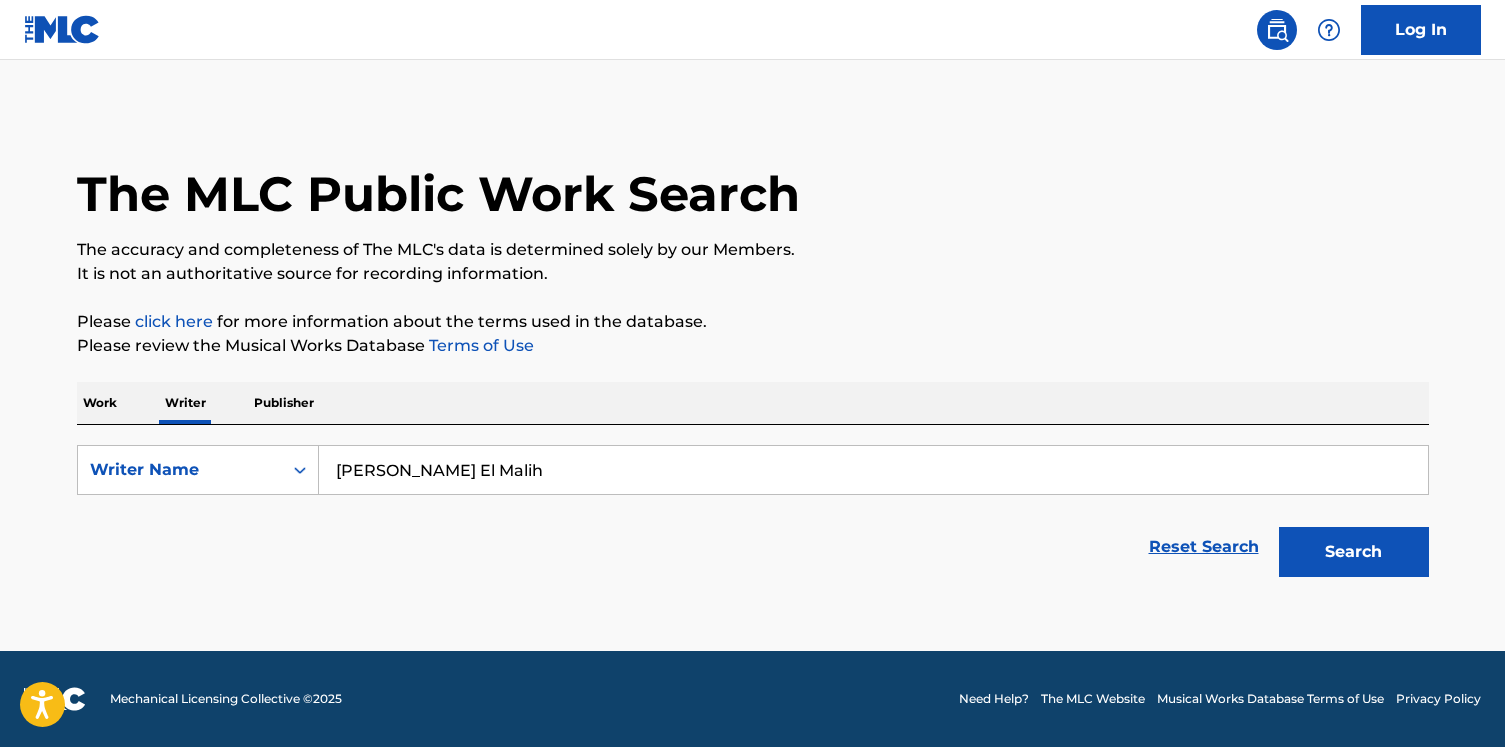 type on "[PERSON_NAME] El Malih" 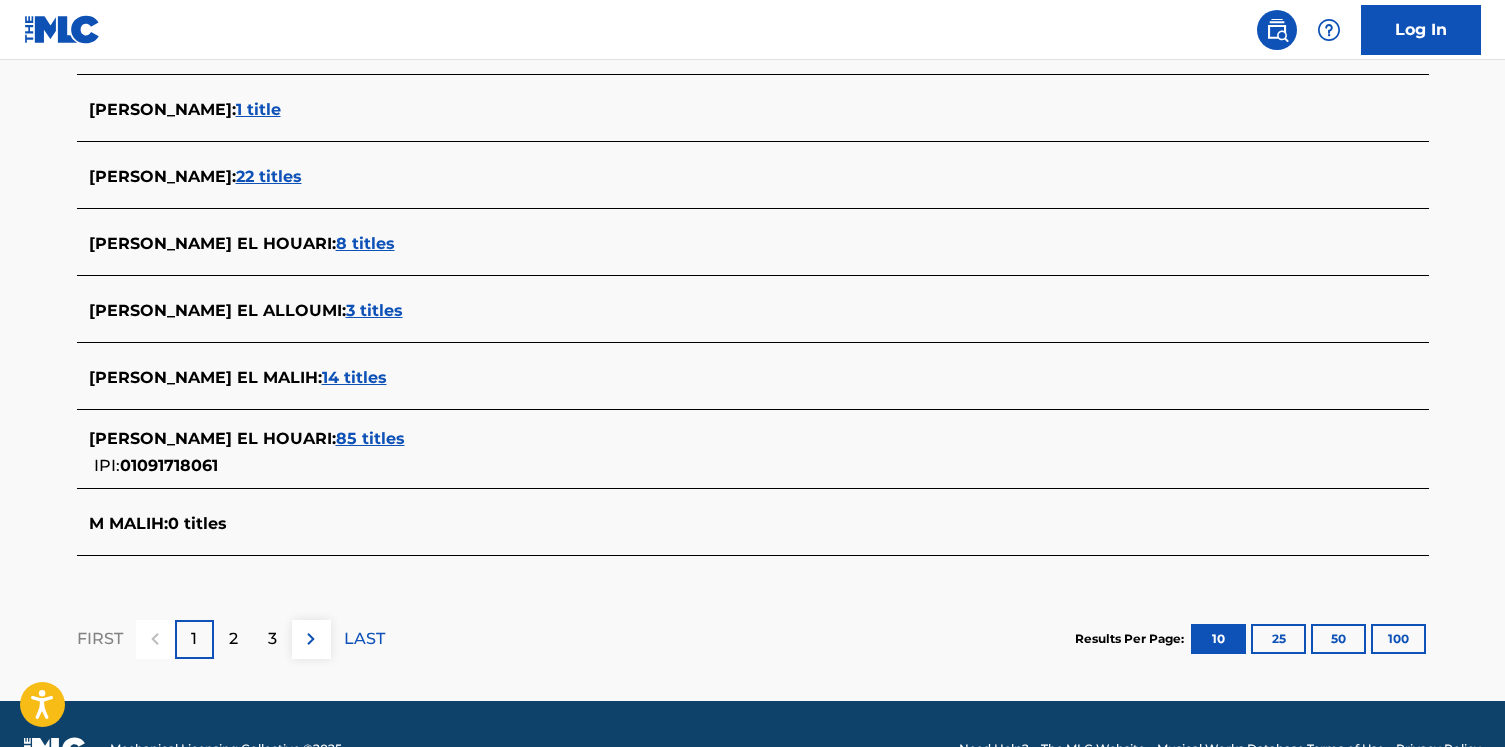 scroll, scrollTop: 841, scrollLeft: 0, axis: vertical 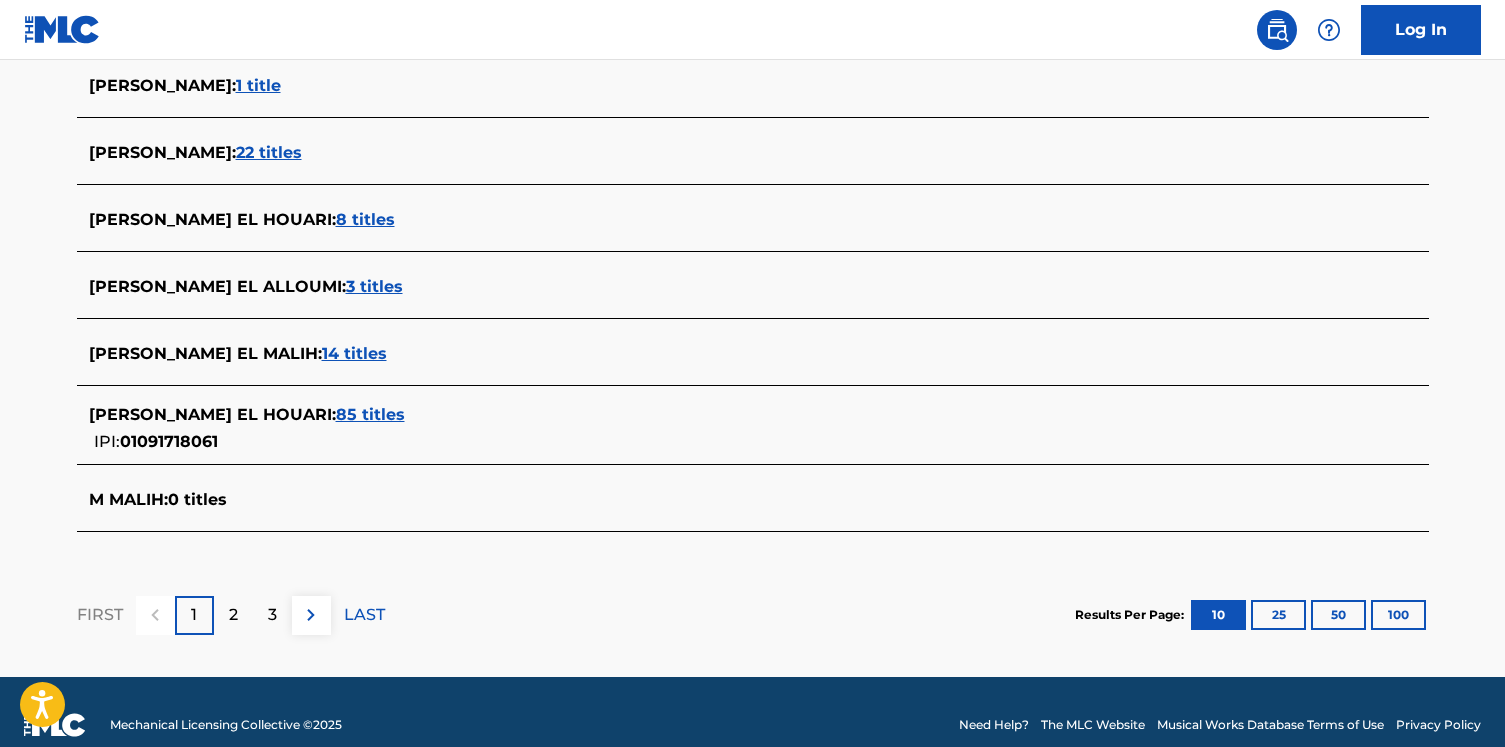 click on "14 titles" at bounding box center (354, 353) 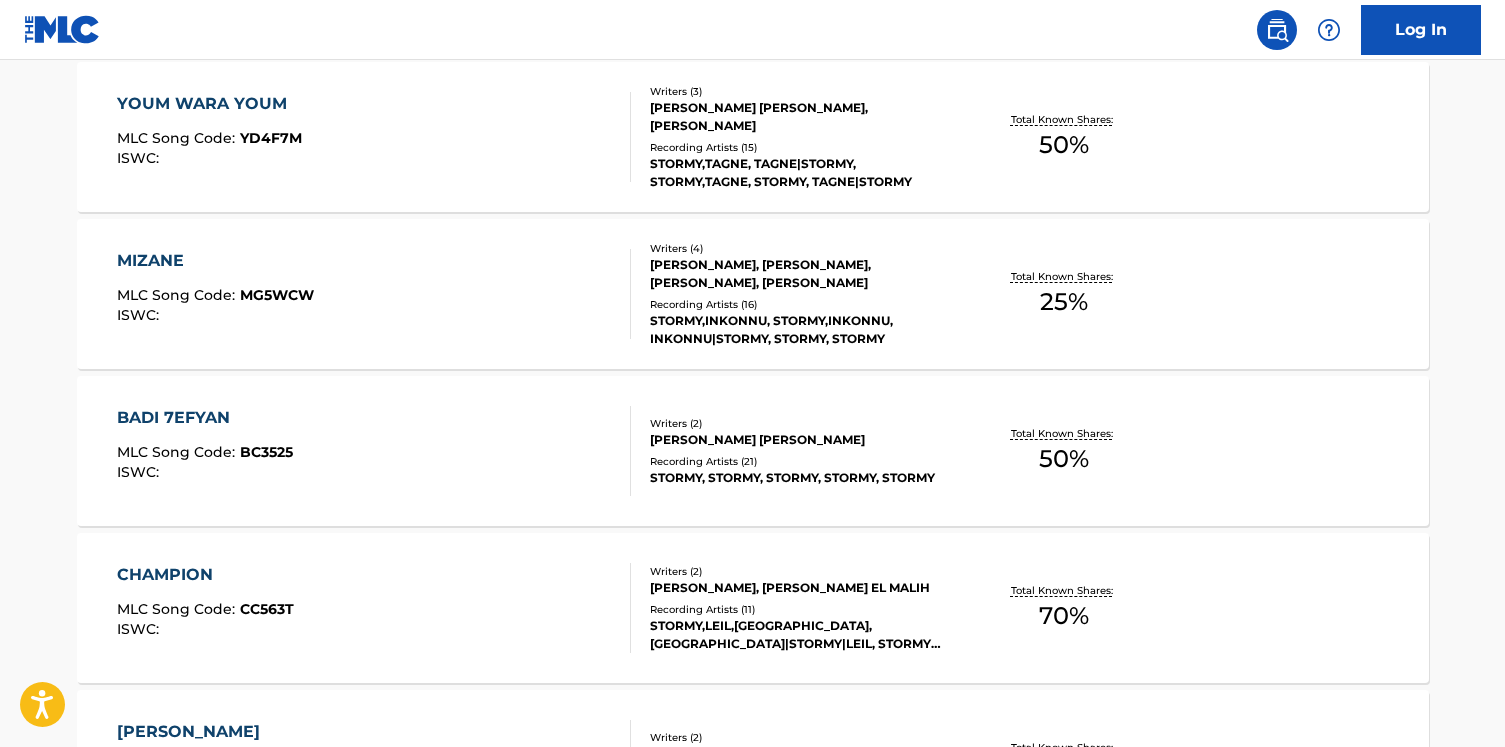 scroll, scrollTop: 1179, scrollLeft: 0, axis: vertical 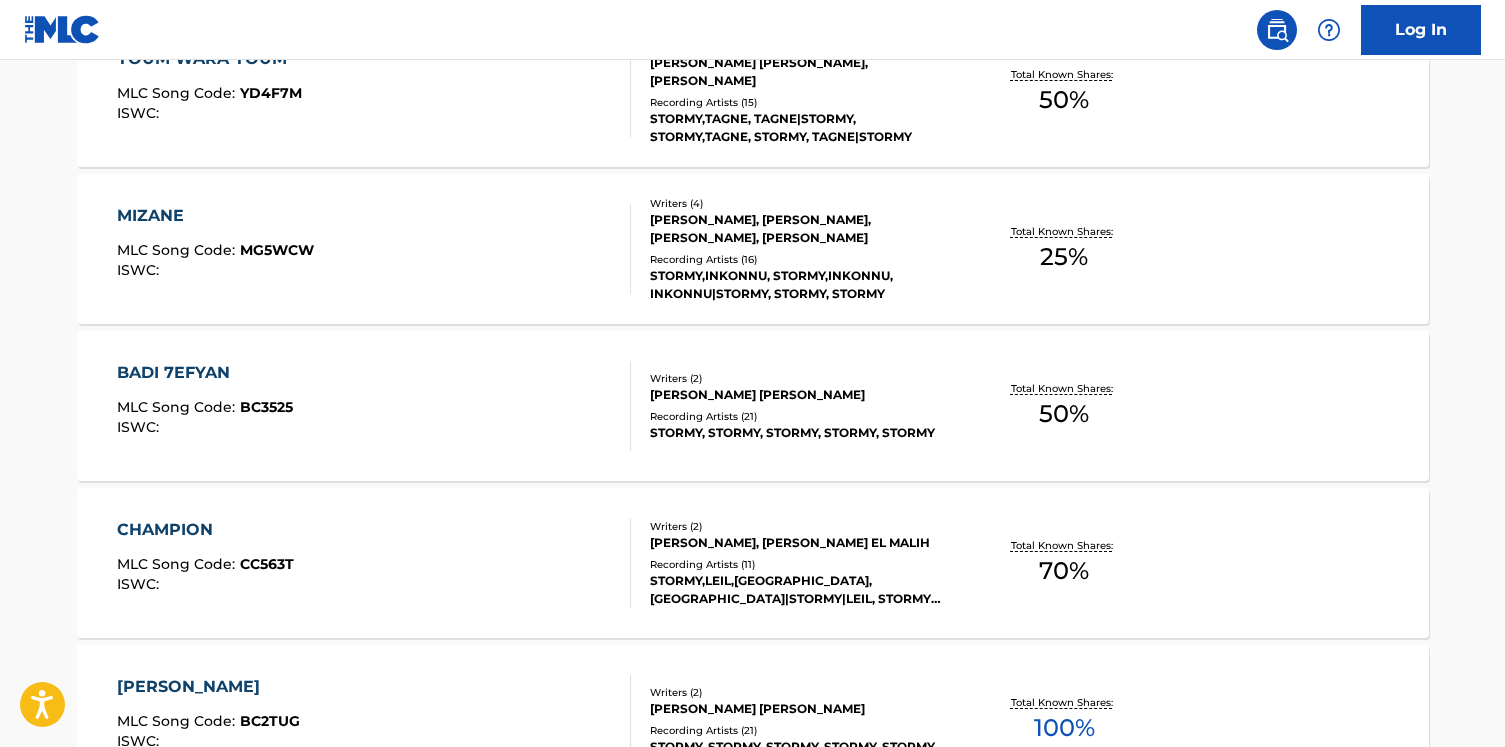click on "BADI 7EFYAN MLC Song Code : BC3525 ISWC :" at bounding box center (374, 406) 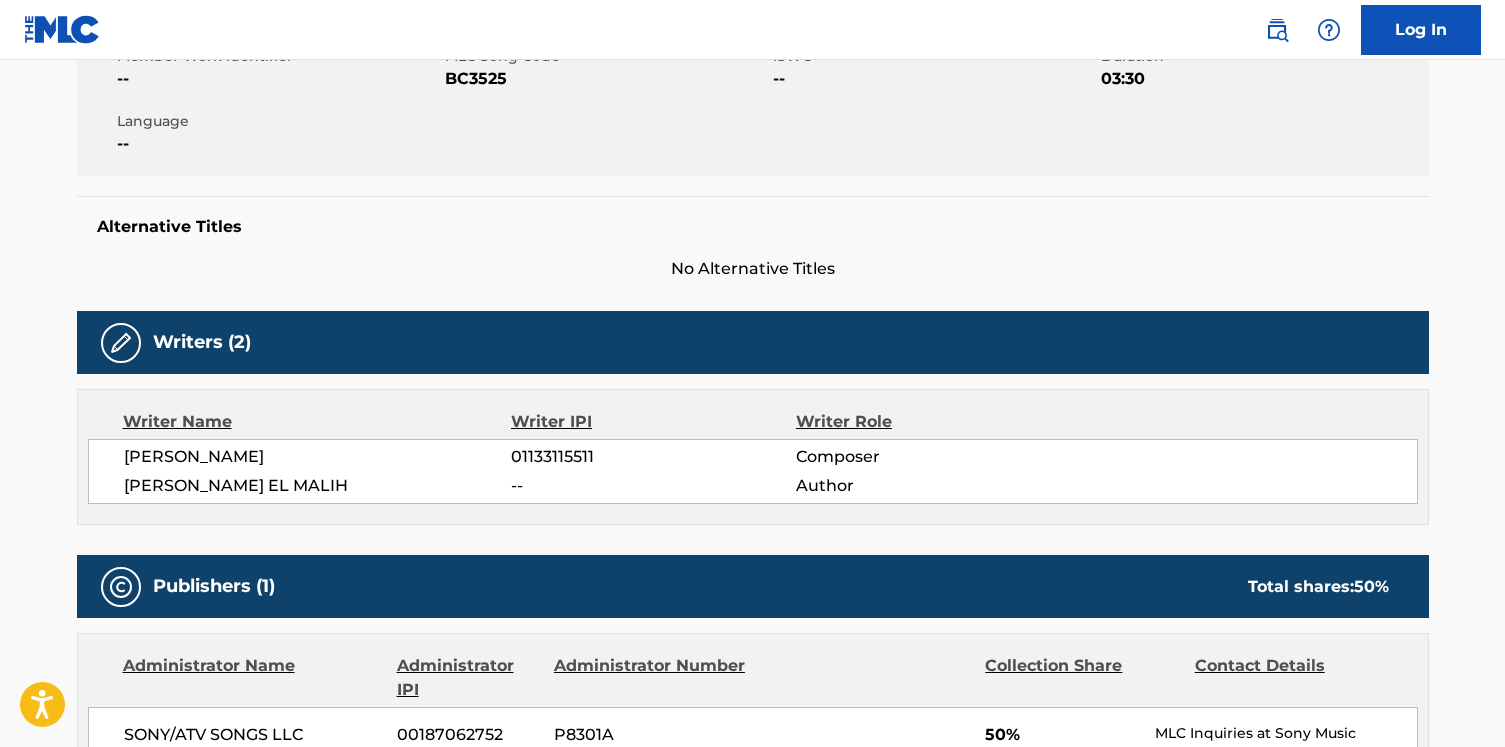 scroll, scrollTop: 845, scrollLeft: 0, axis: vertical 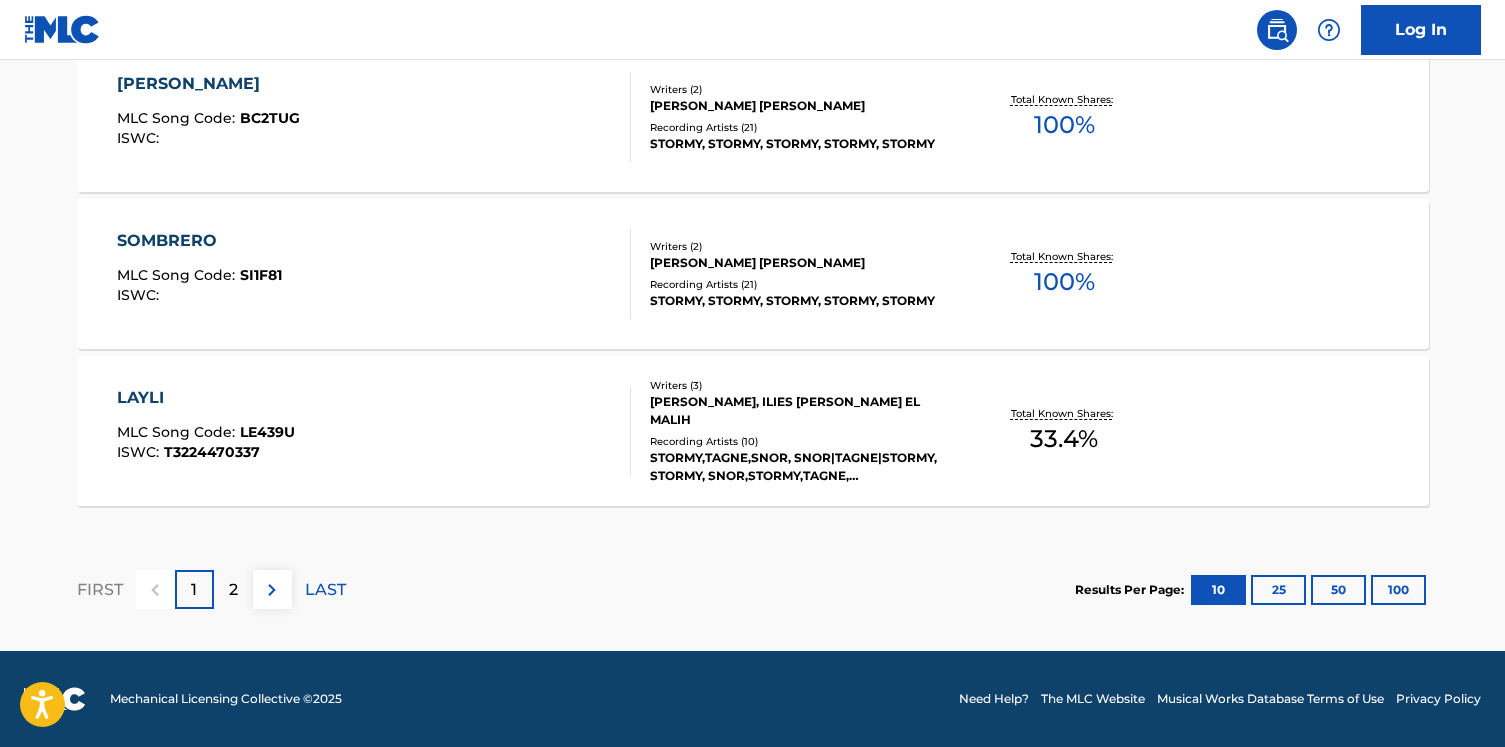click on "SOMBRERO MLC Song Code : SI1F81 ISWC :" at bounding box center [374, 274] 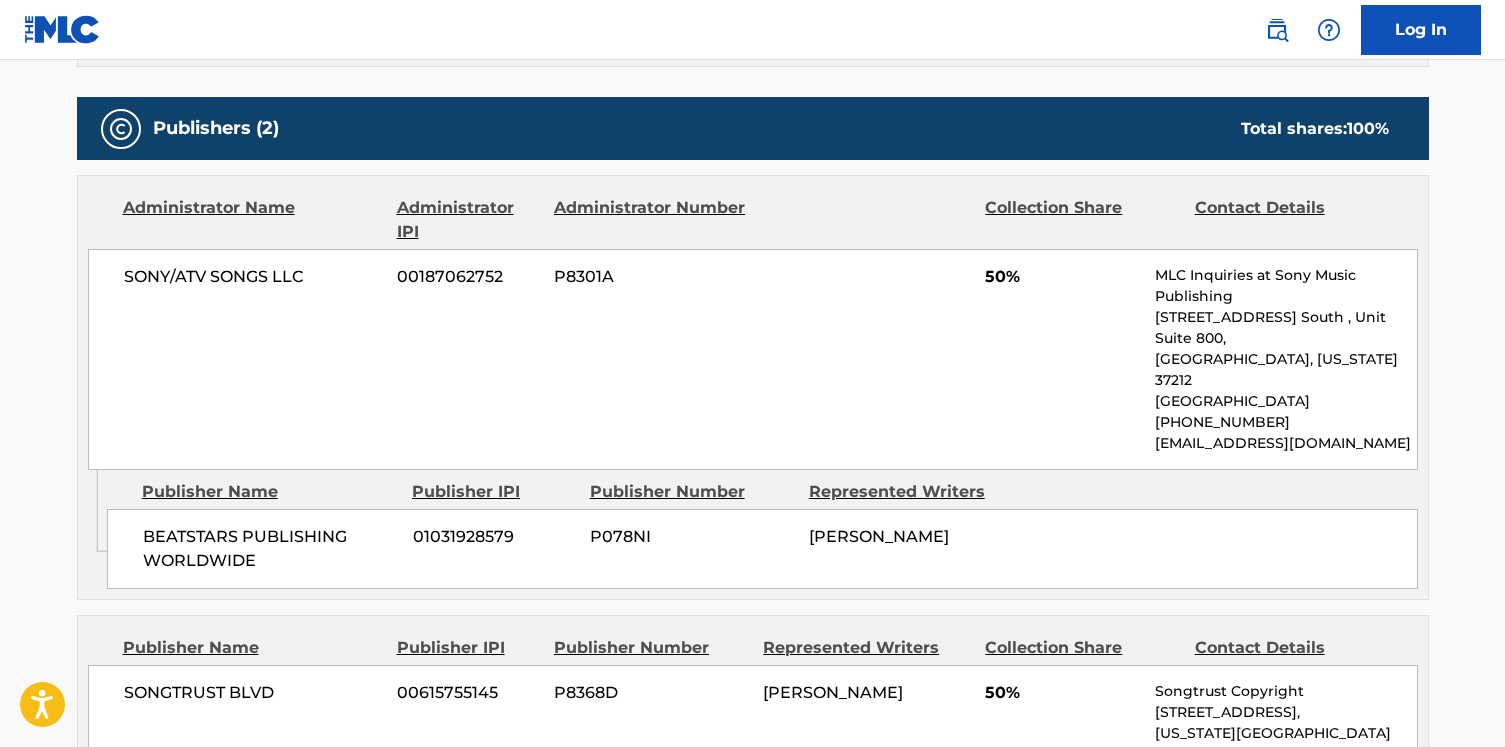 scroll, scrollTop: 777, scrollLeft: 0, axis: vertical 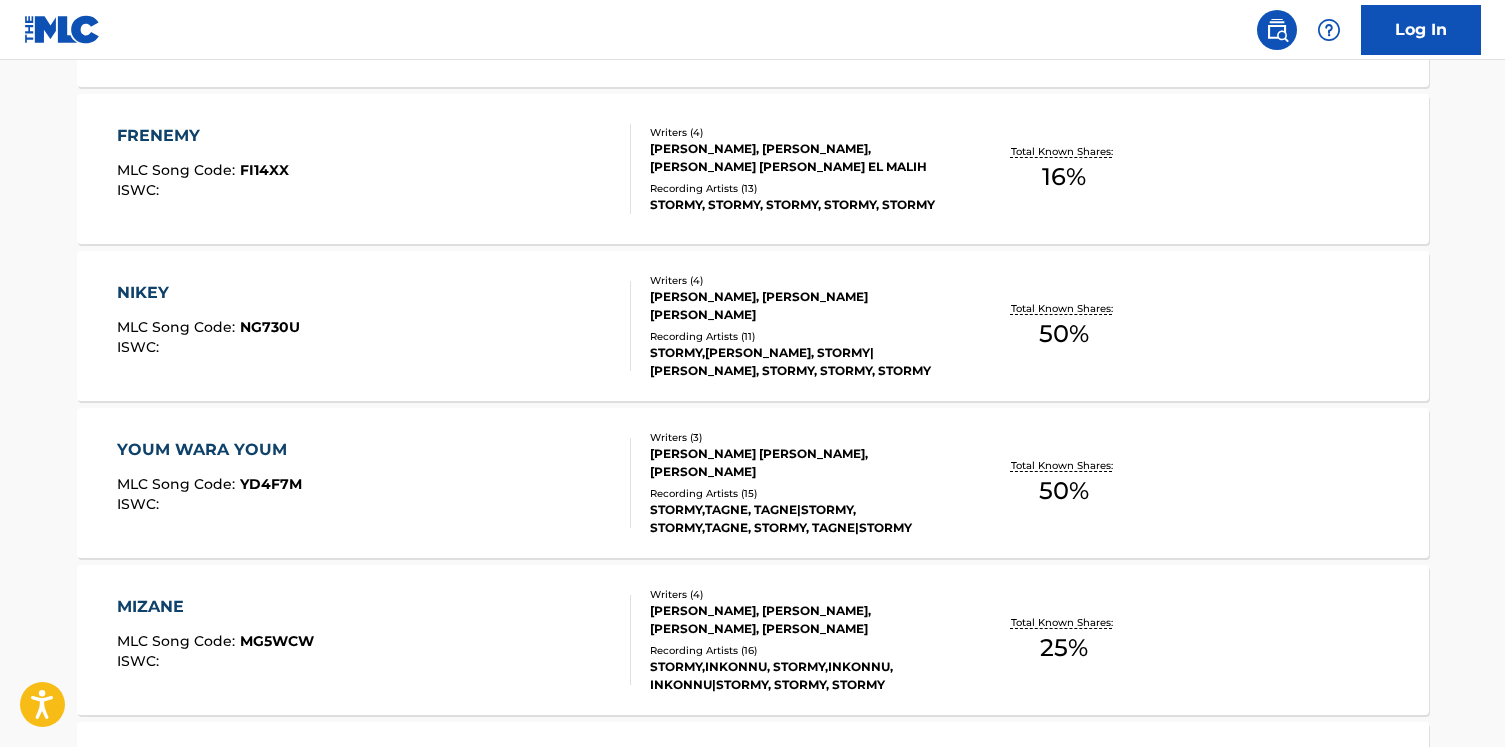 click on "FRENEMY MLC Song Code : FI14XX ISWC :" at bounding box center (203, 169) 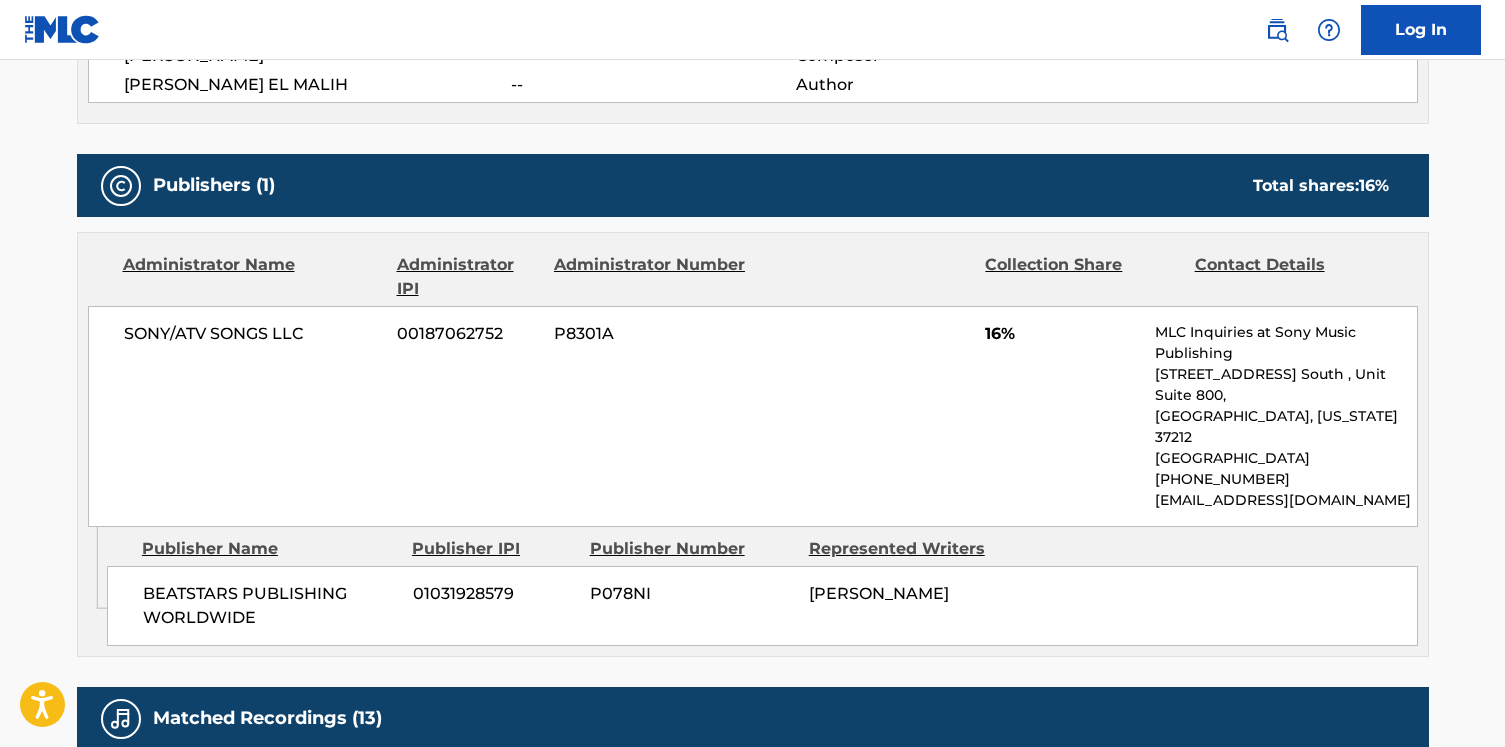 scroll, scrollTop: 864, scrollLeft: 0, axis: vertical 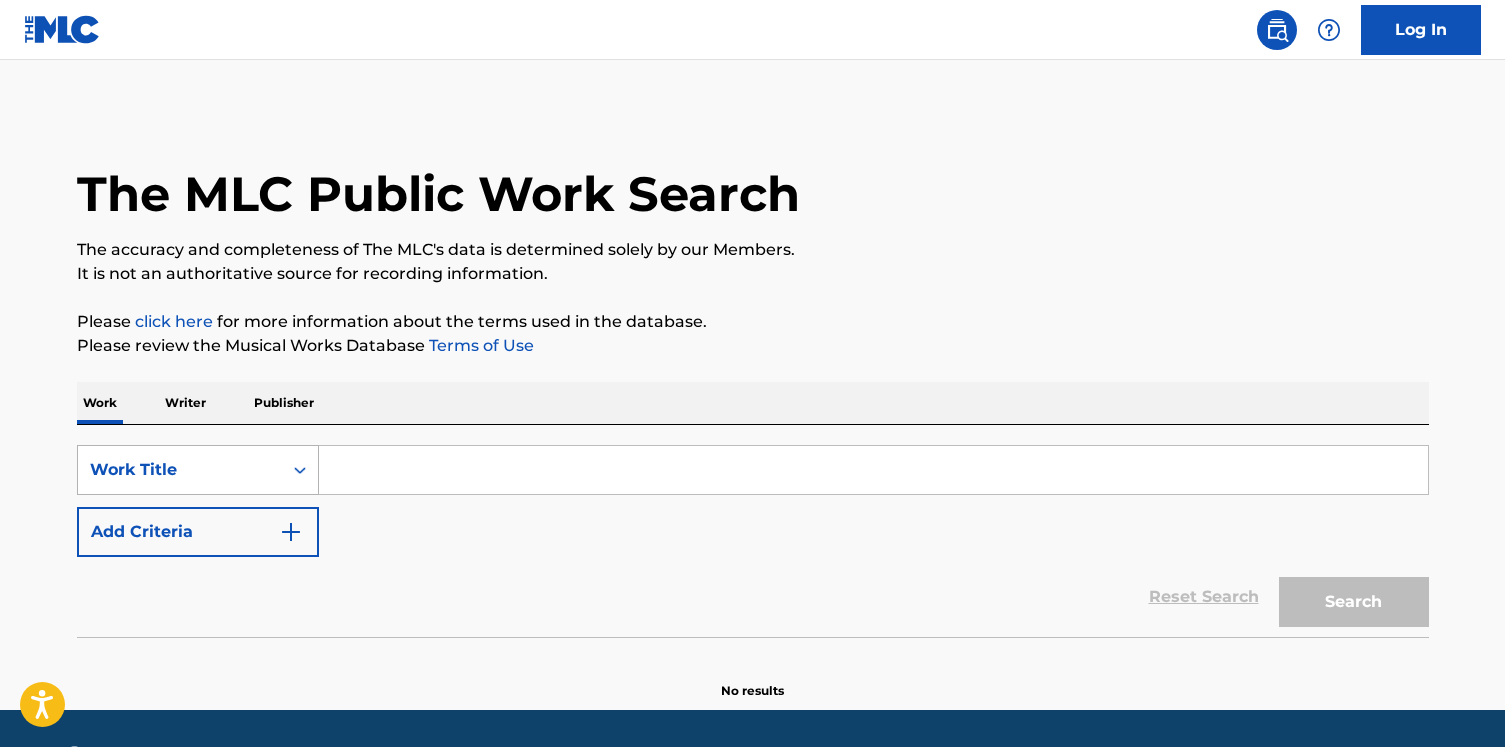 click on "Work Title" at bounding box center [198, 470] 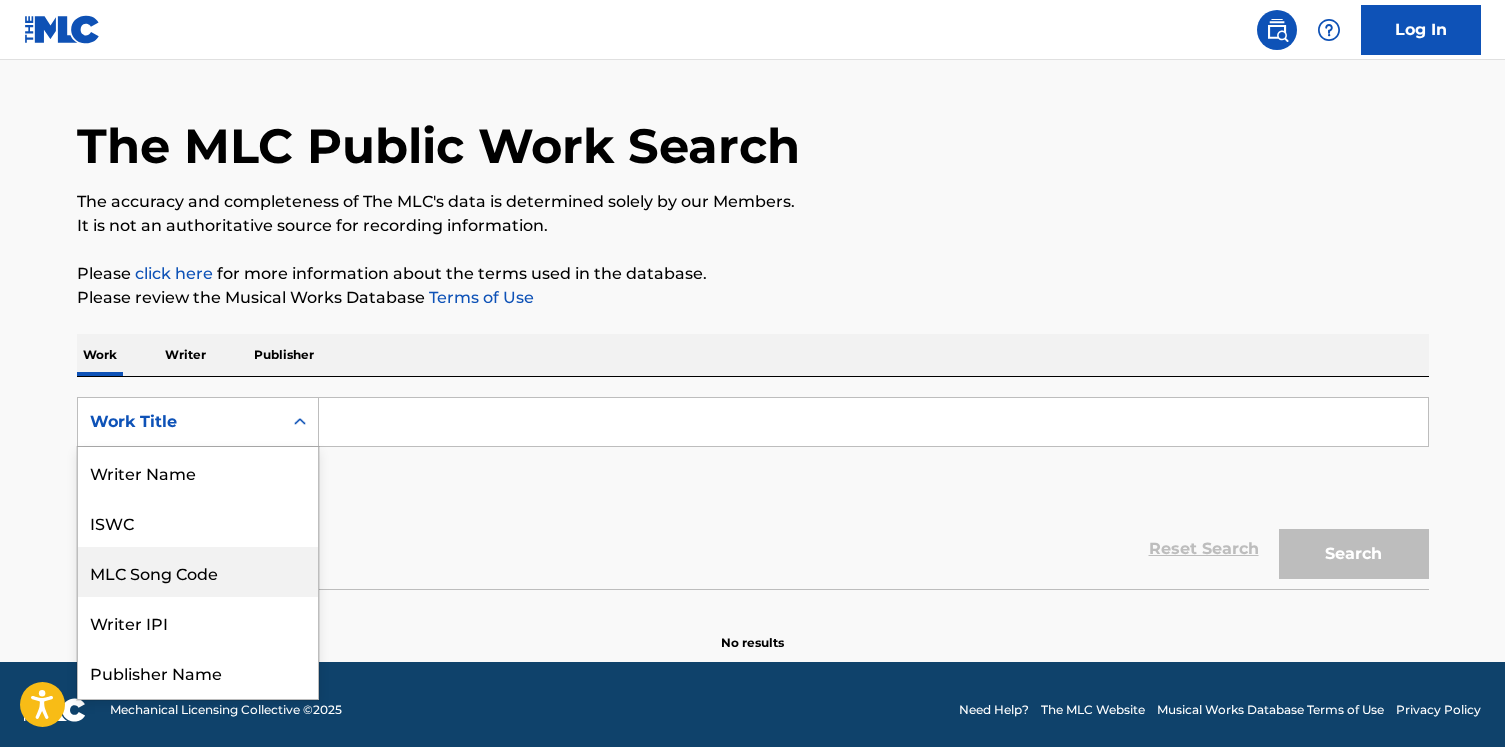 scroll, scrollTop: 49, scrollLeft: 0, axis: vertical 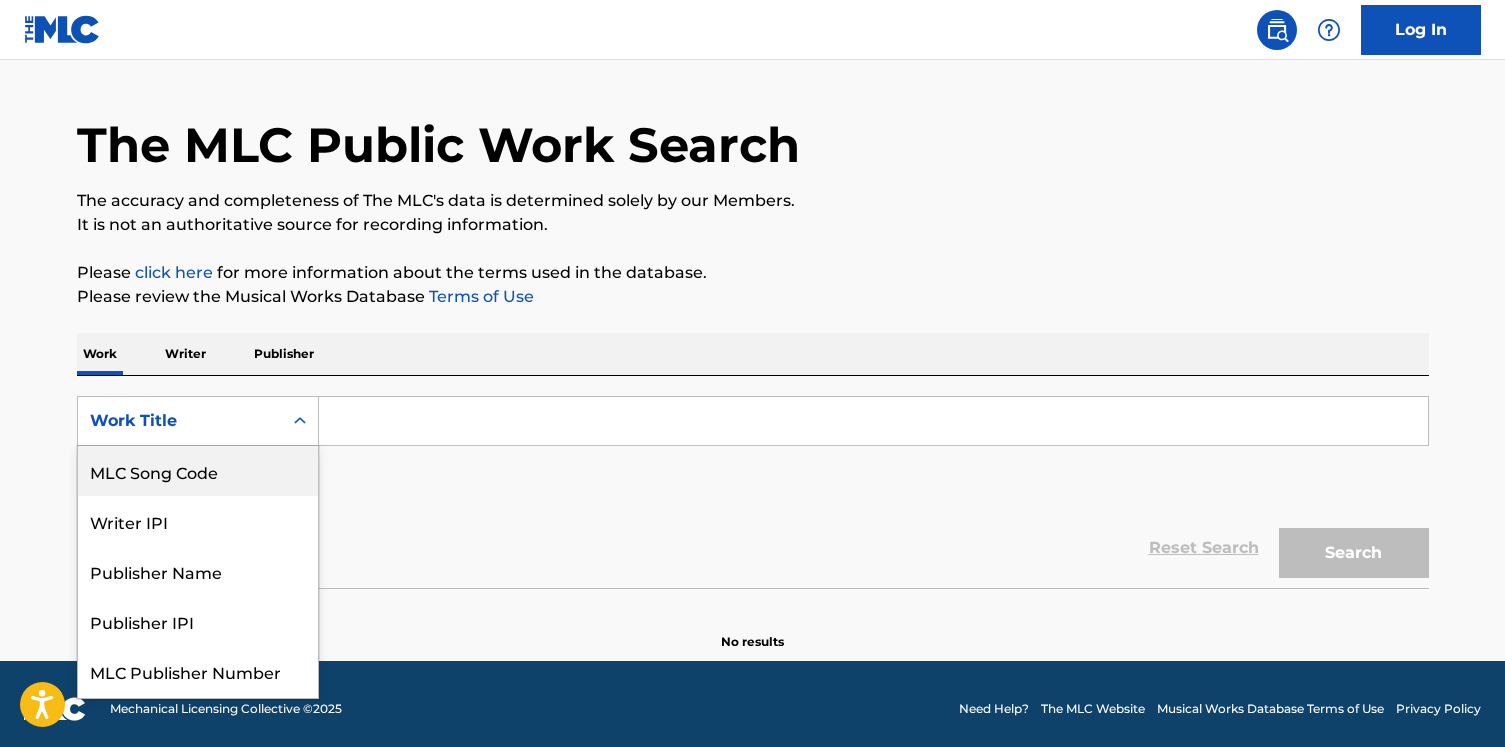 click on "Writer IPI" at bounding box center [198, 521] 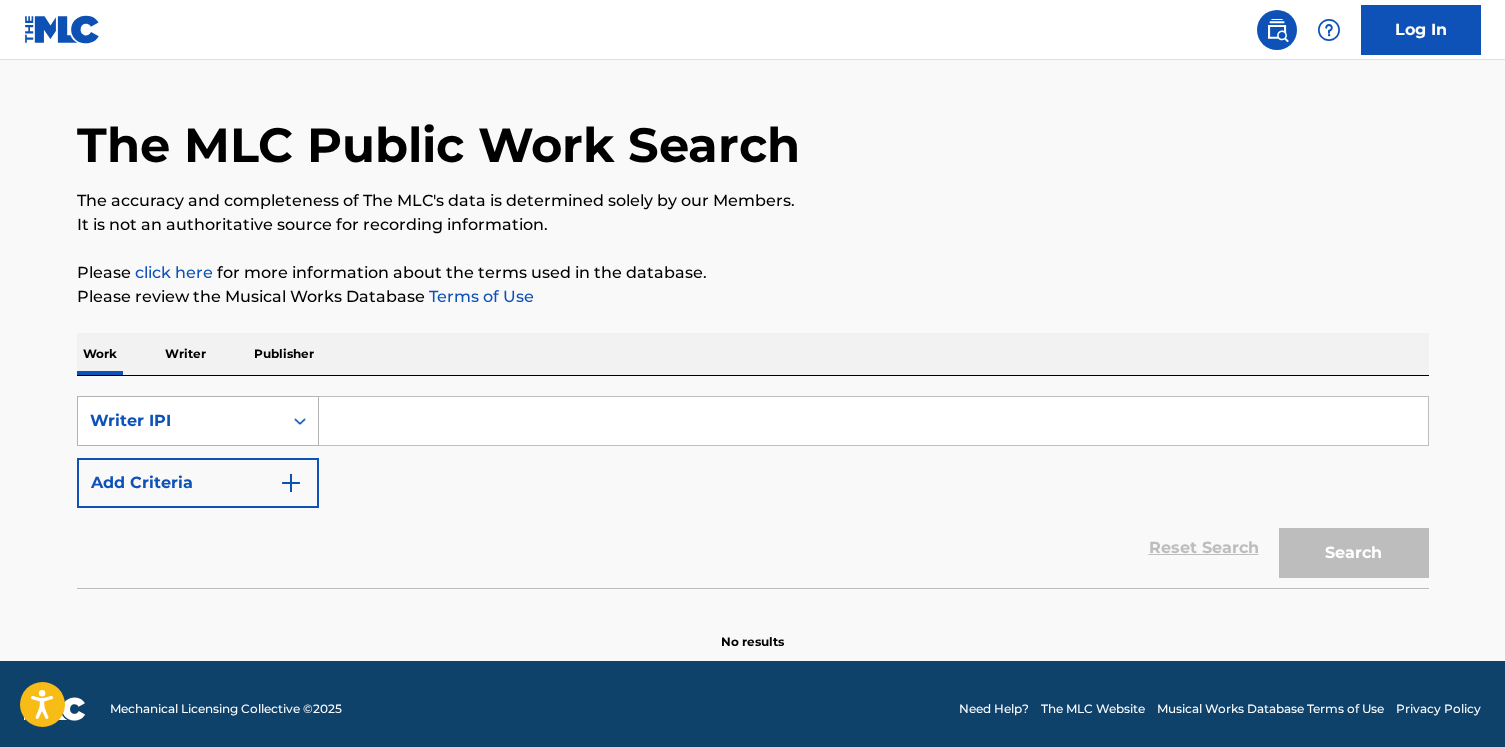 click on "Writer IPI" at bounding box center (180, 421) 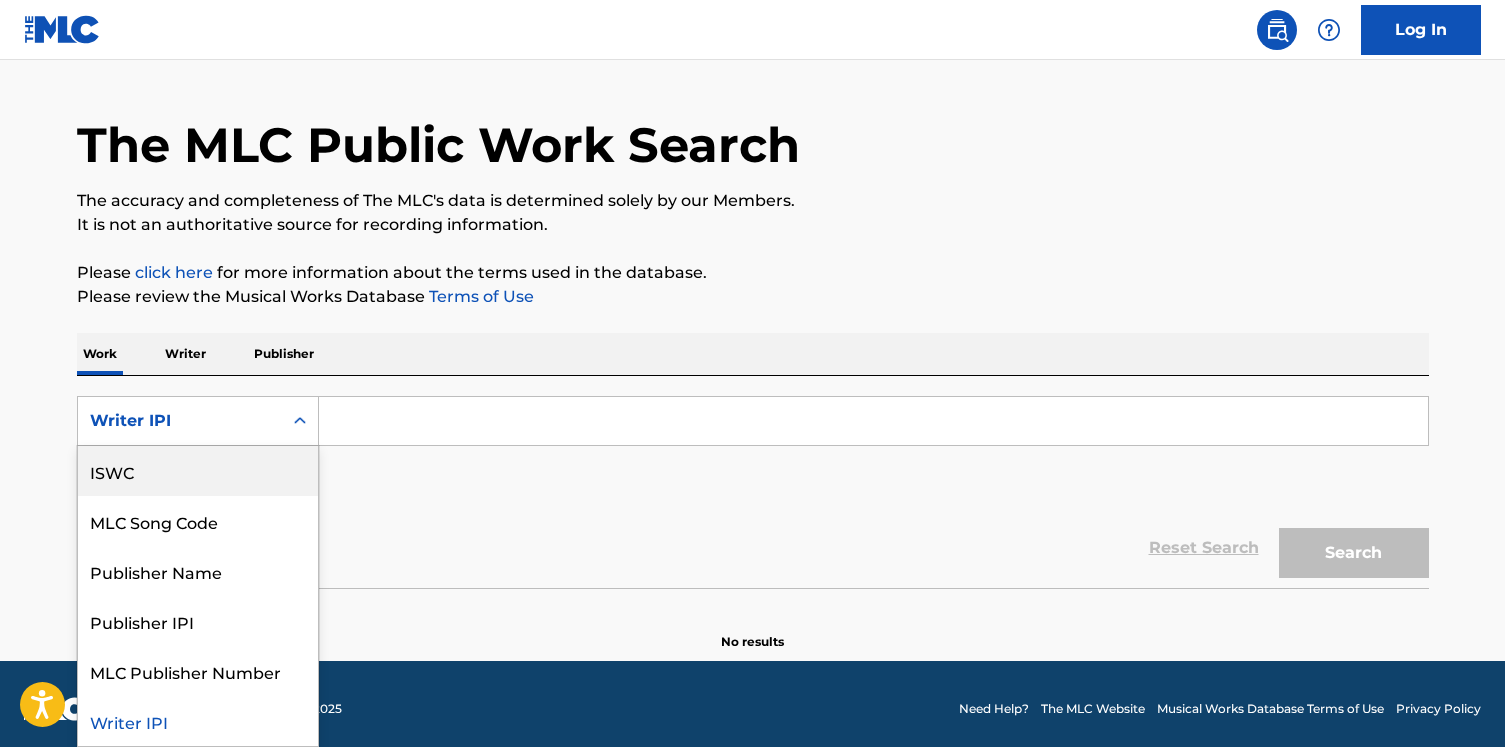 scroll, scrollTop: 0, scrollLeft: 0, axis: both 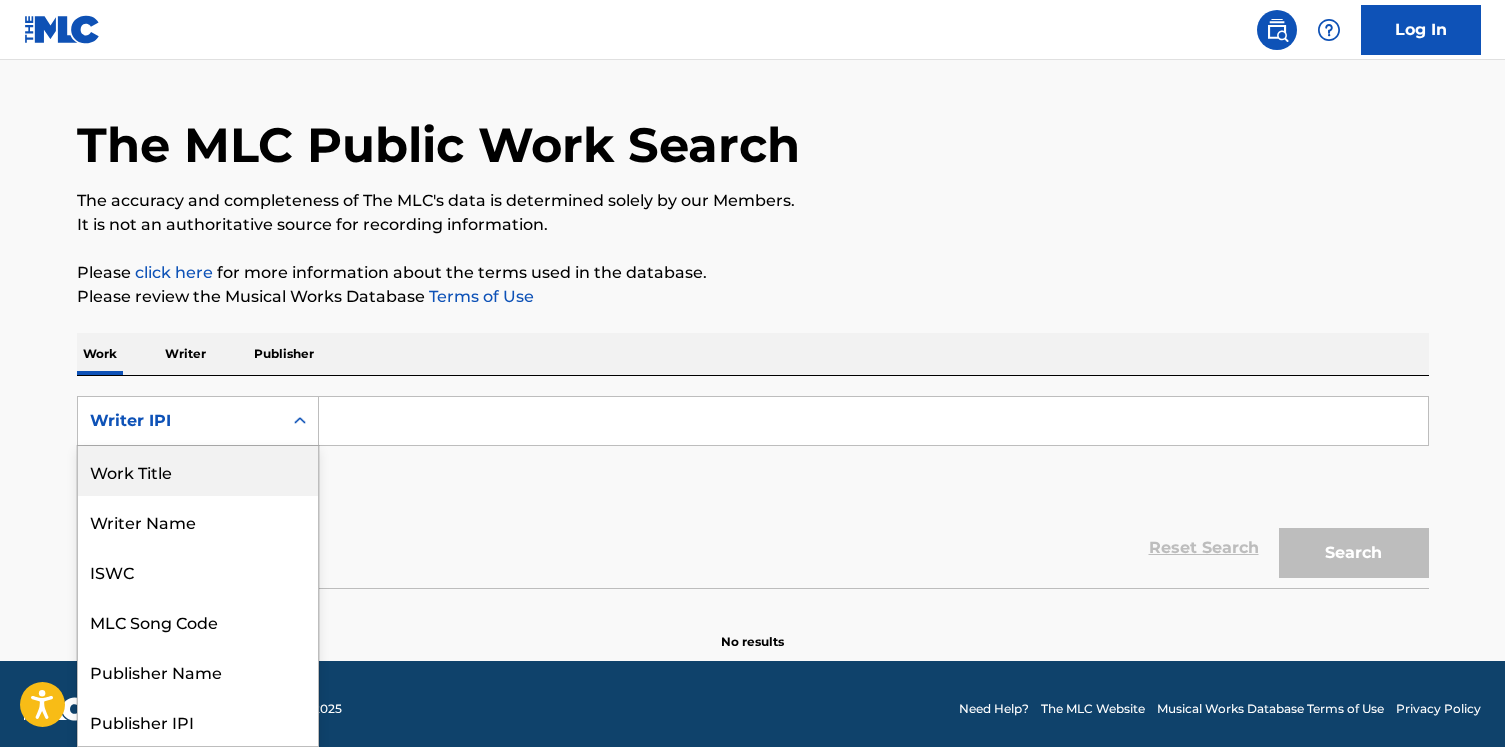 click on "Work Title" at bounding box center [198, 471] 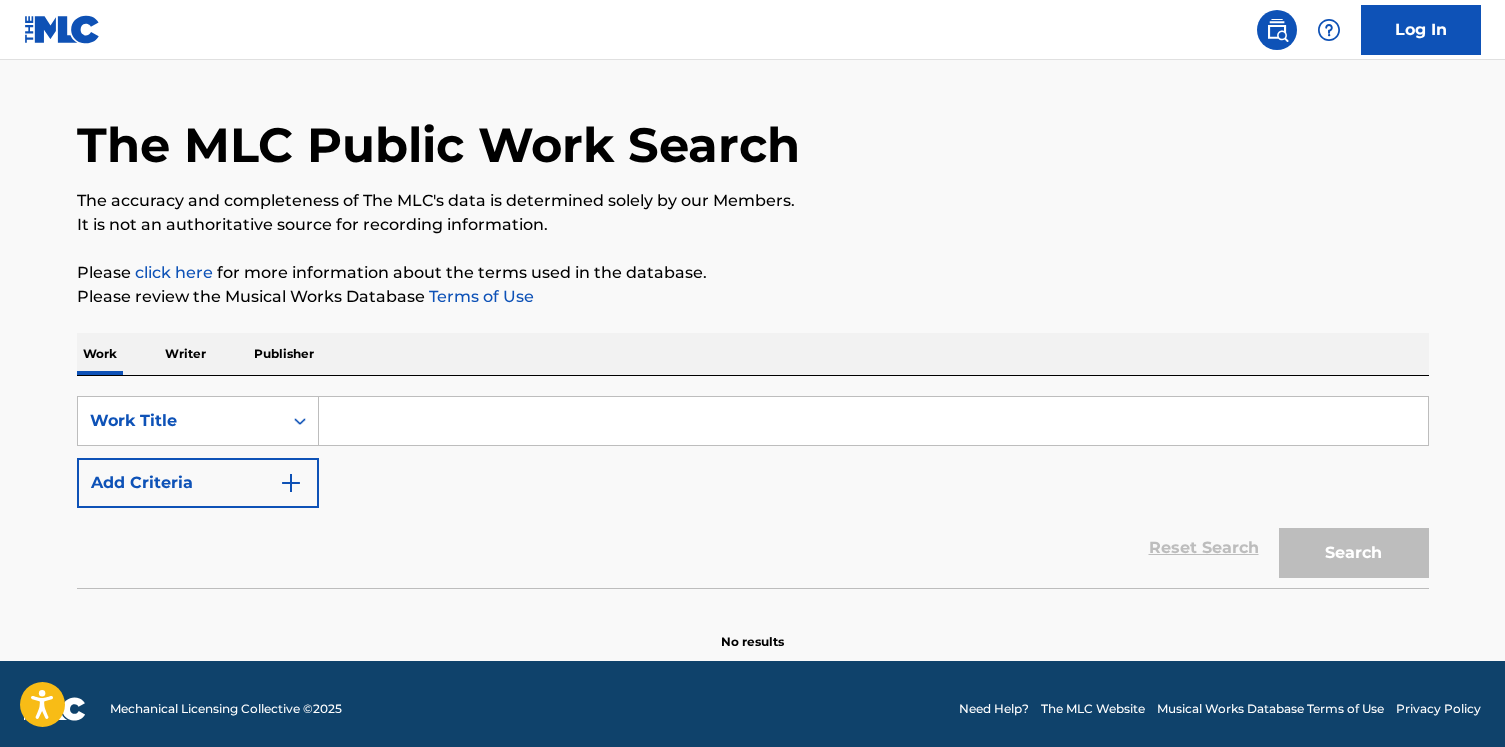 click at bounding box center (873, 421) 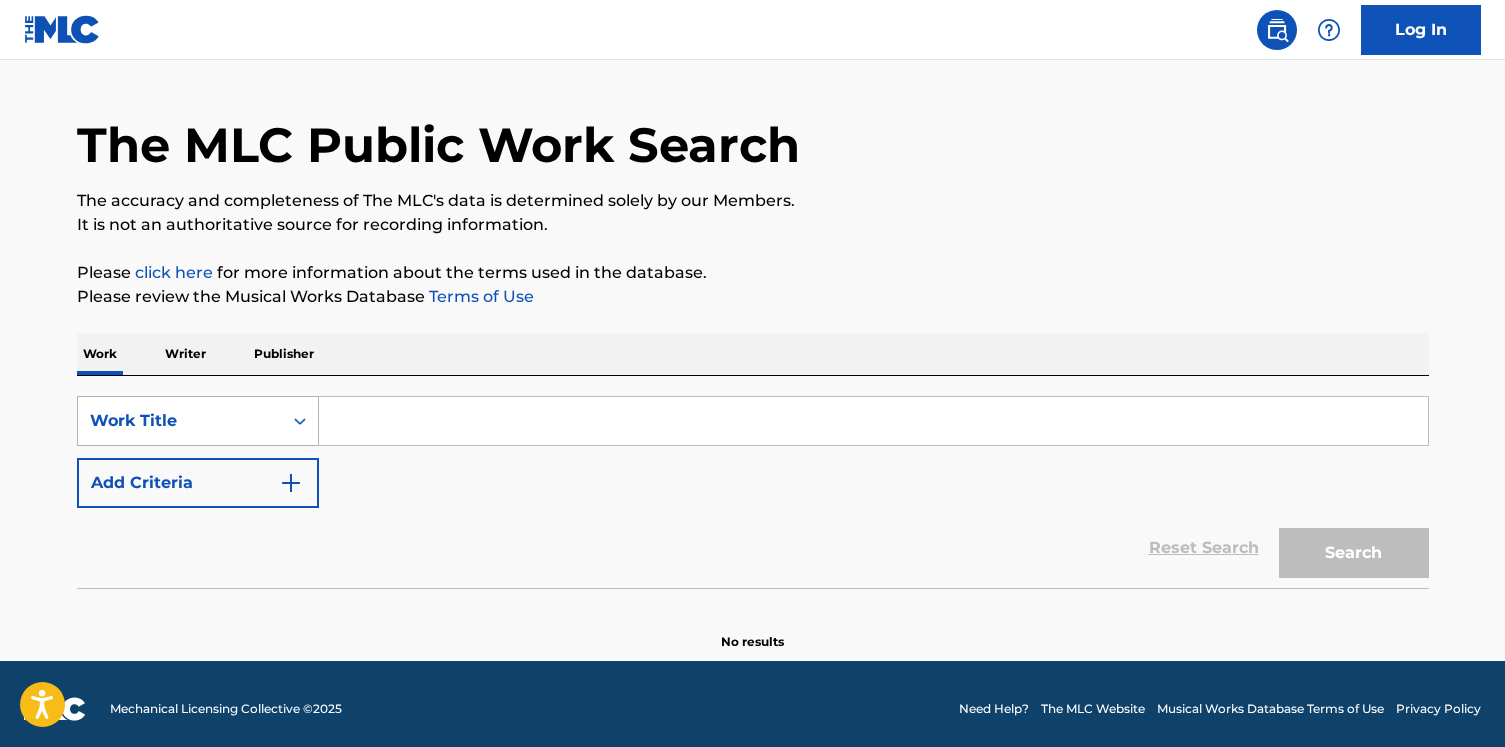 paste on "T03920" 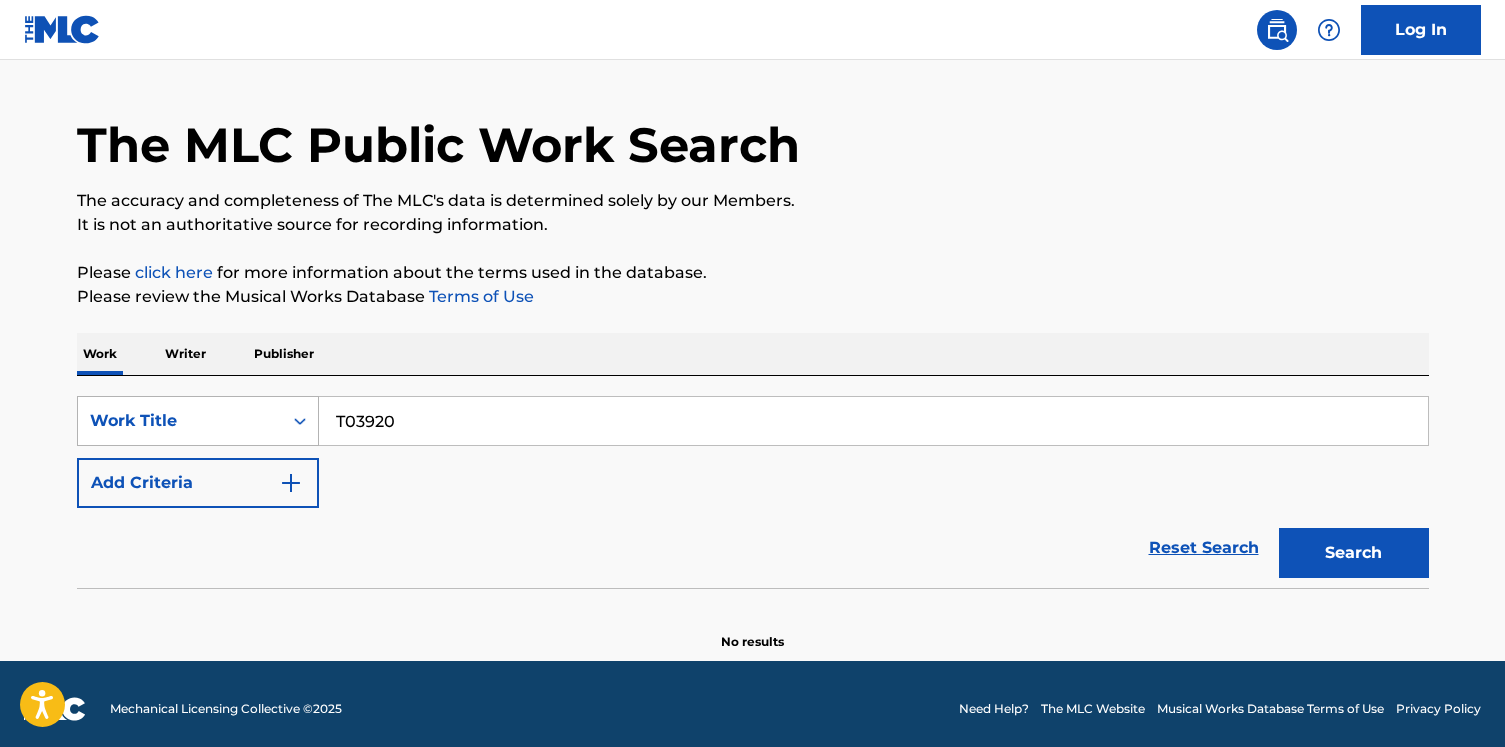 type on "T03920" 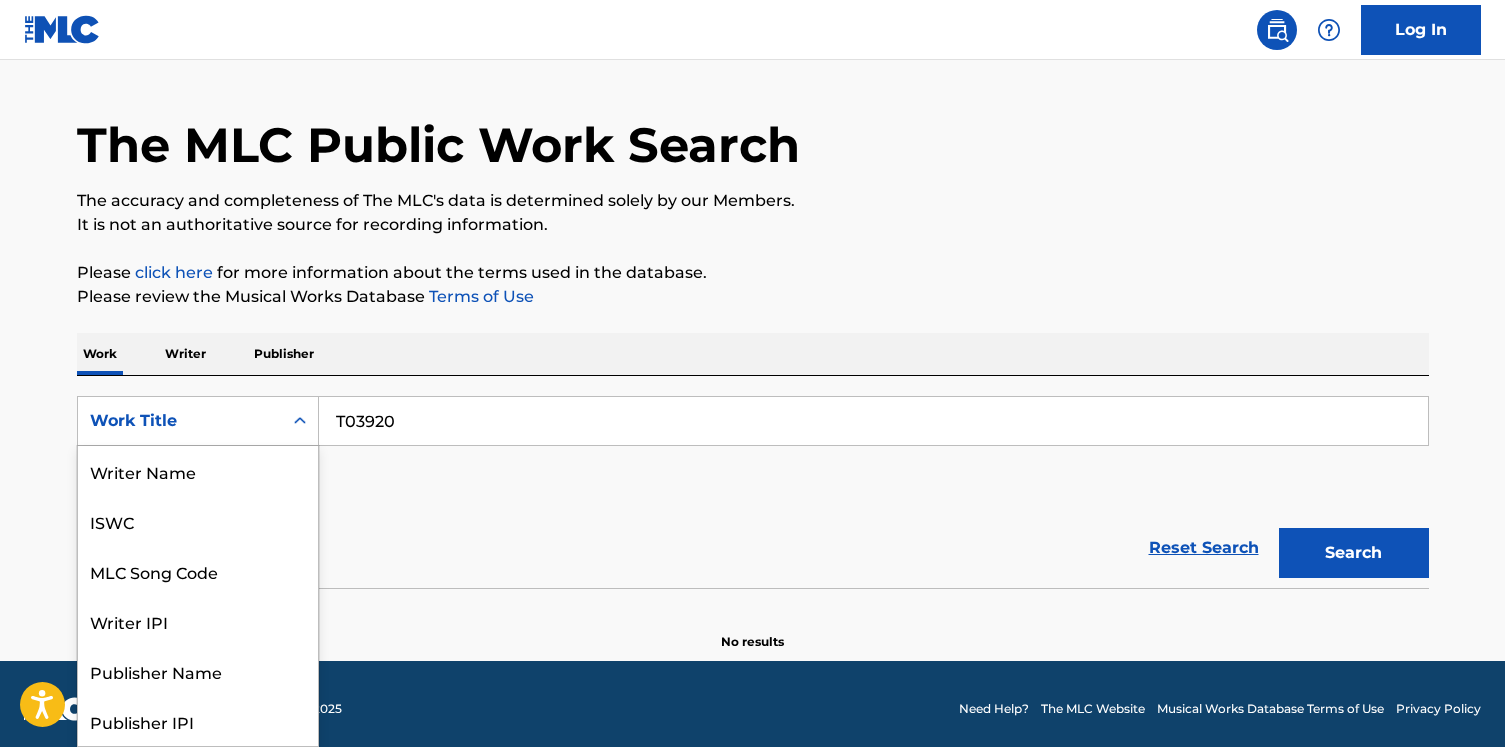 scroll, scrollTop: 100, scrollLeft: 0, axis: vertical 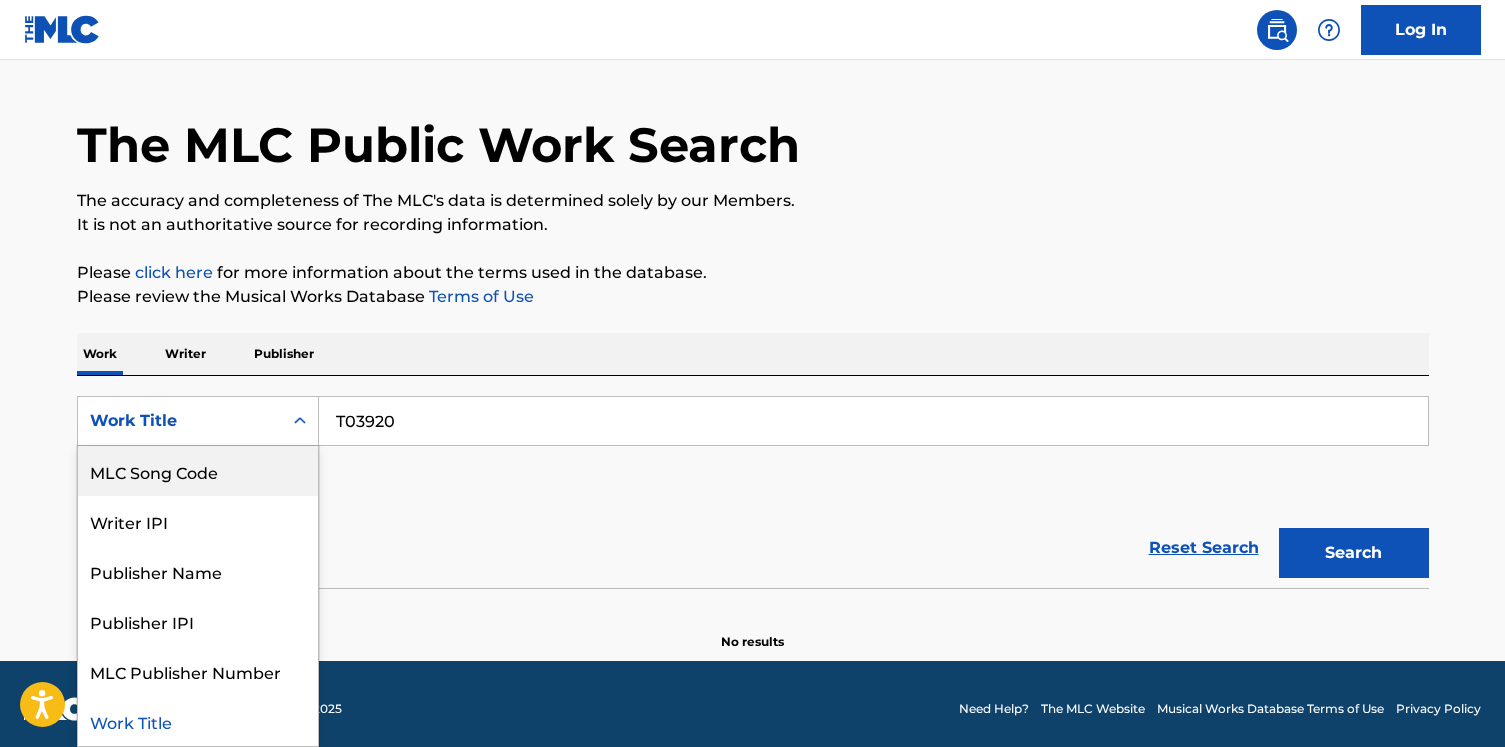 click on "MLC Song Code" at bounding box center (198, 471) 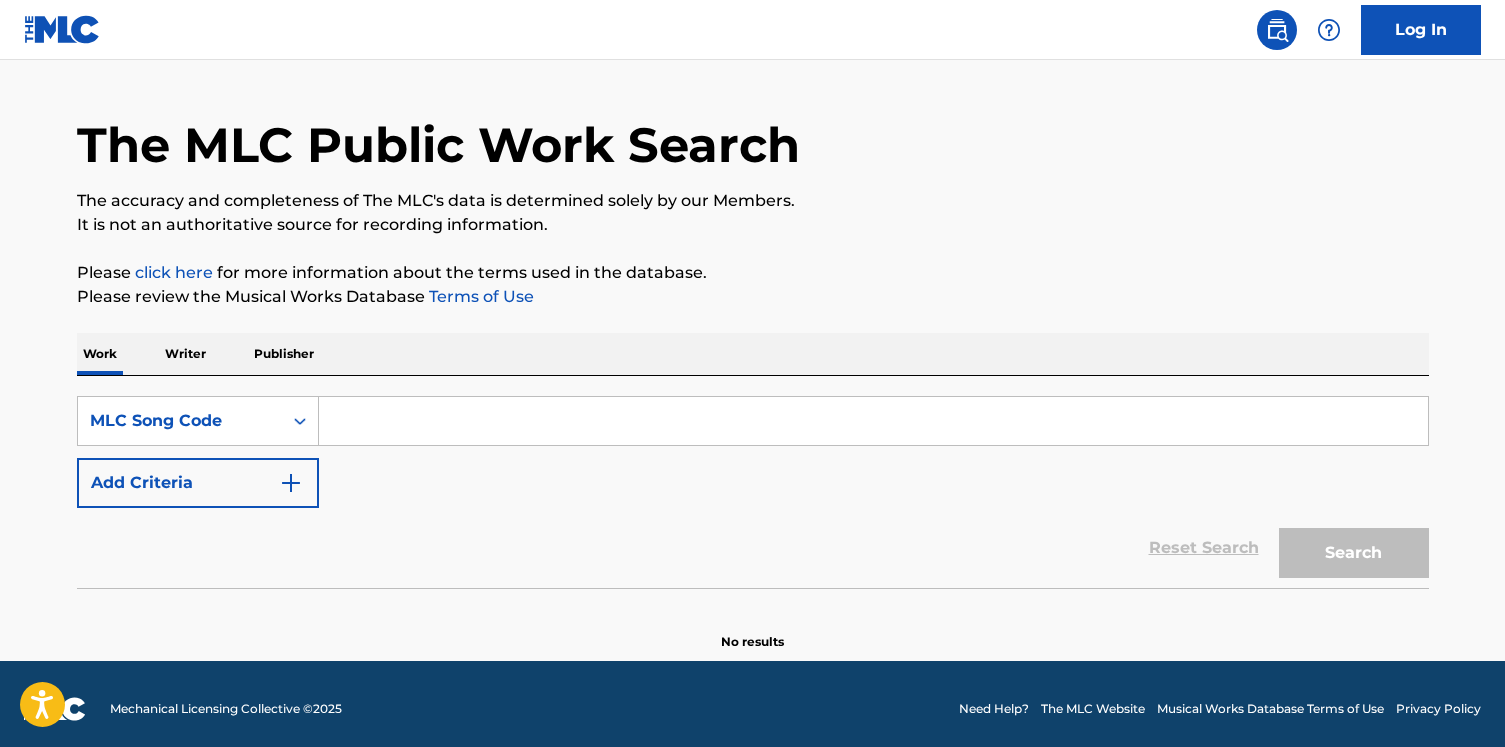 click at bounding box center (873, 421) 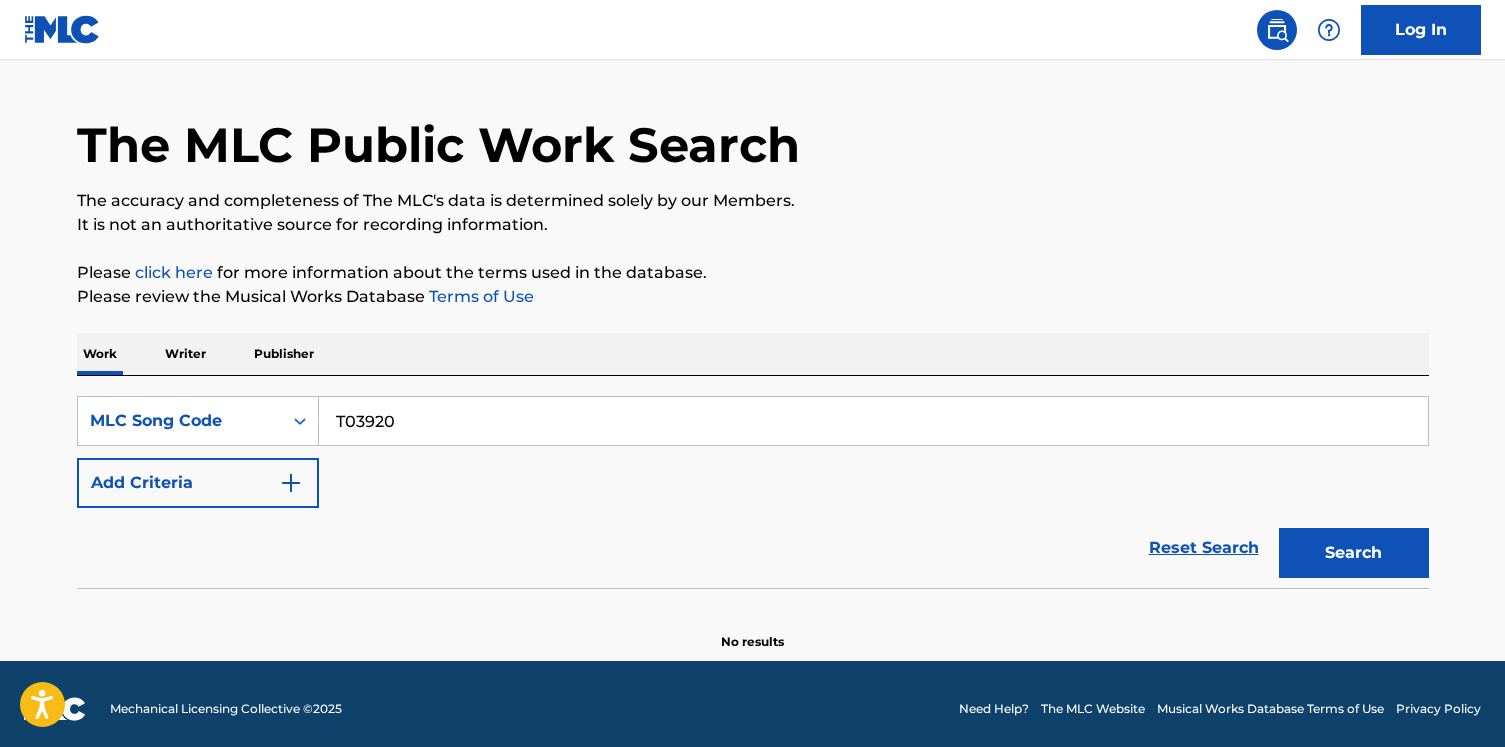 type on "T03920" 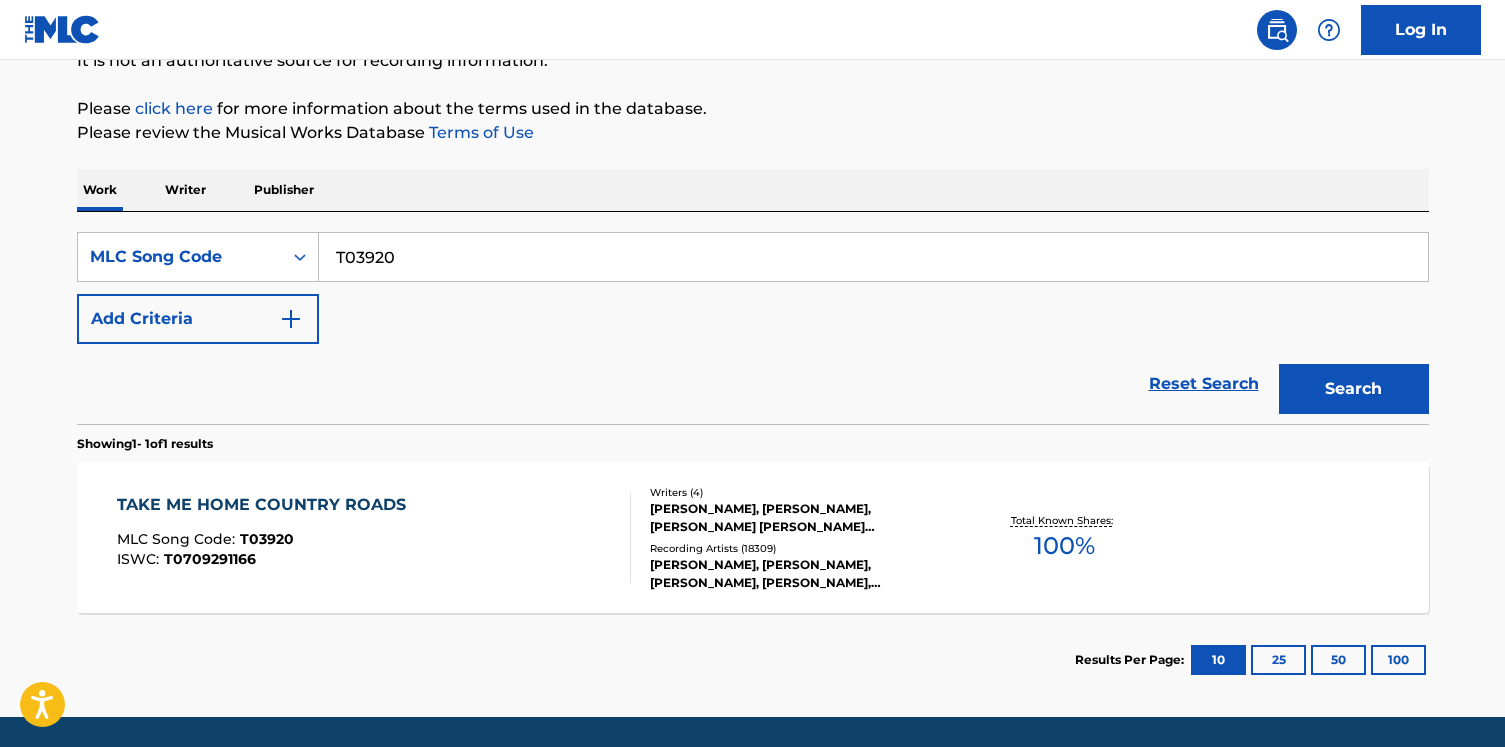 scroll, scrollTop: 243, scrollLeft: 0, axis: vertical 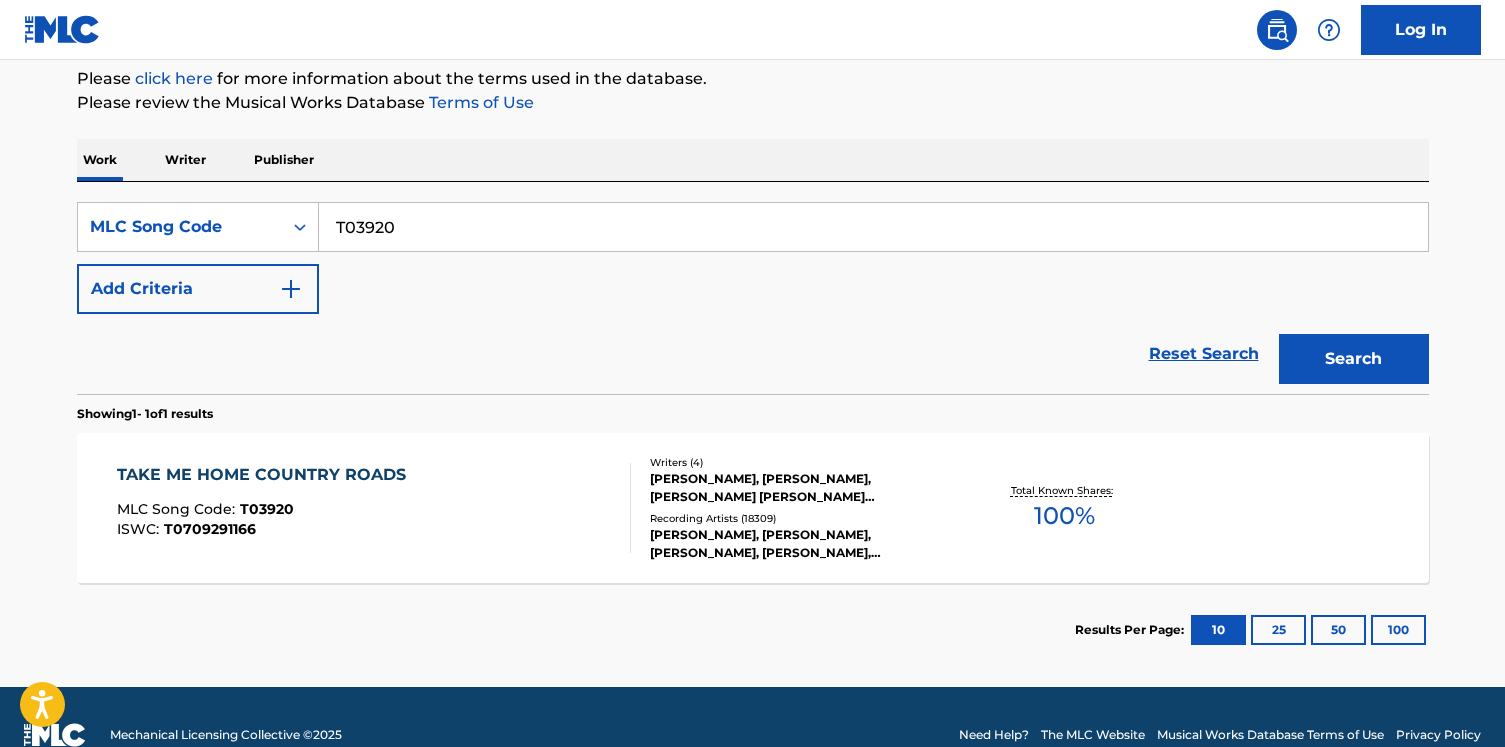 click on "TAKE ME HOME COUNTRY ROADS MLC Song Code : T03920 ISWC : T0709291166" at bounding box center (374, 508) 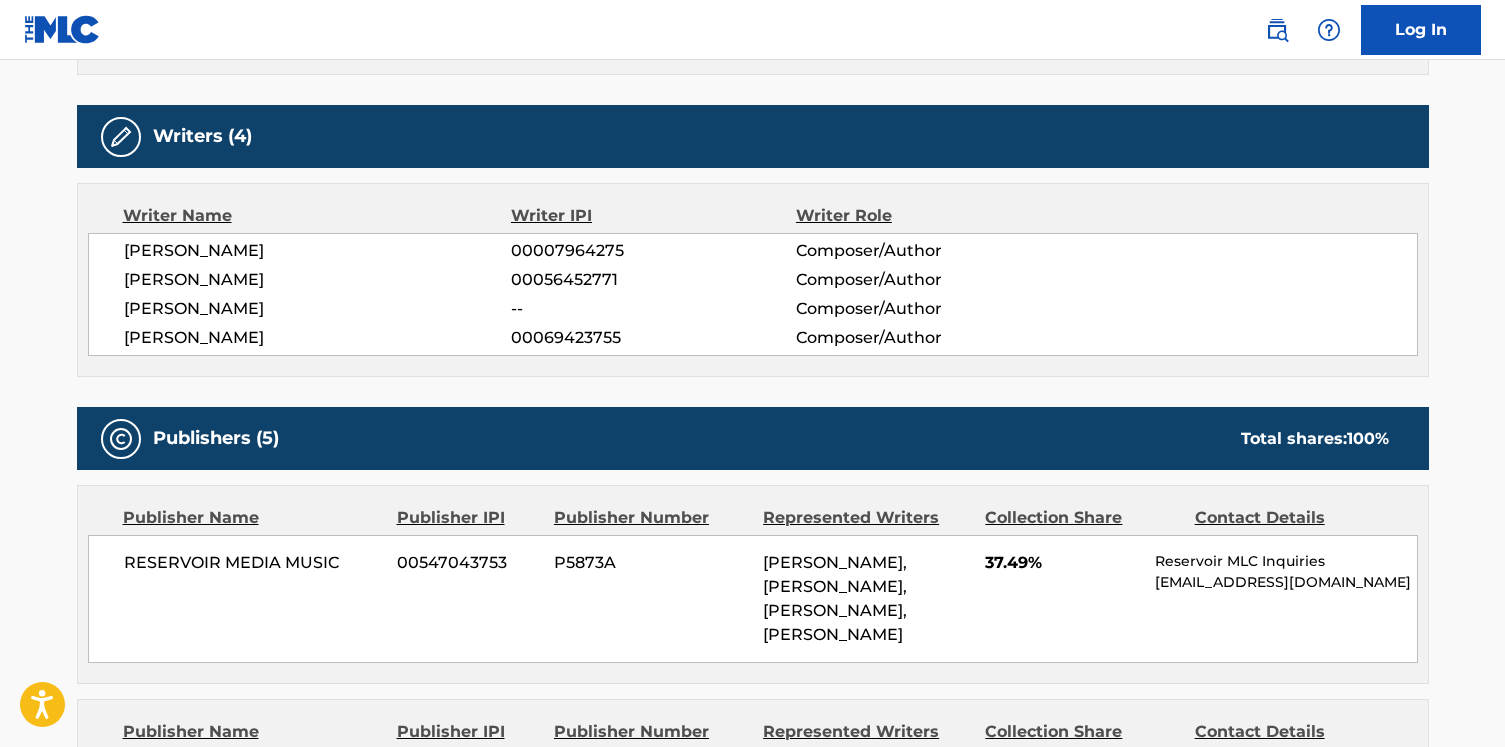 scroll, scrollTop: 4051, scrollLeft: 0, axis: vertical 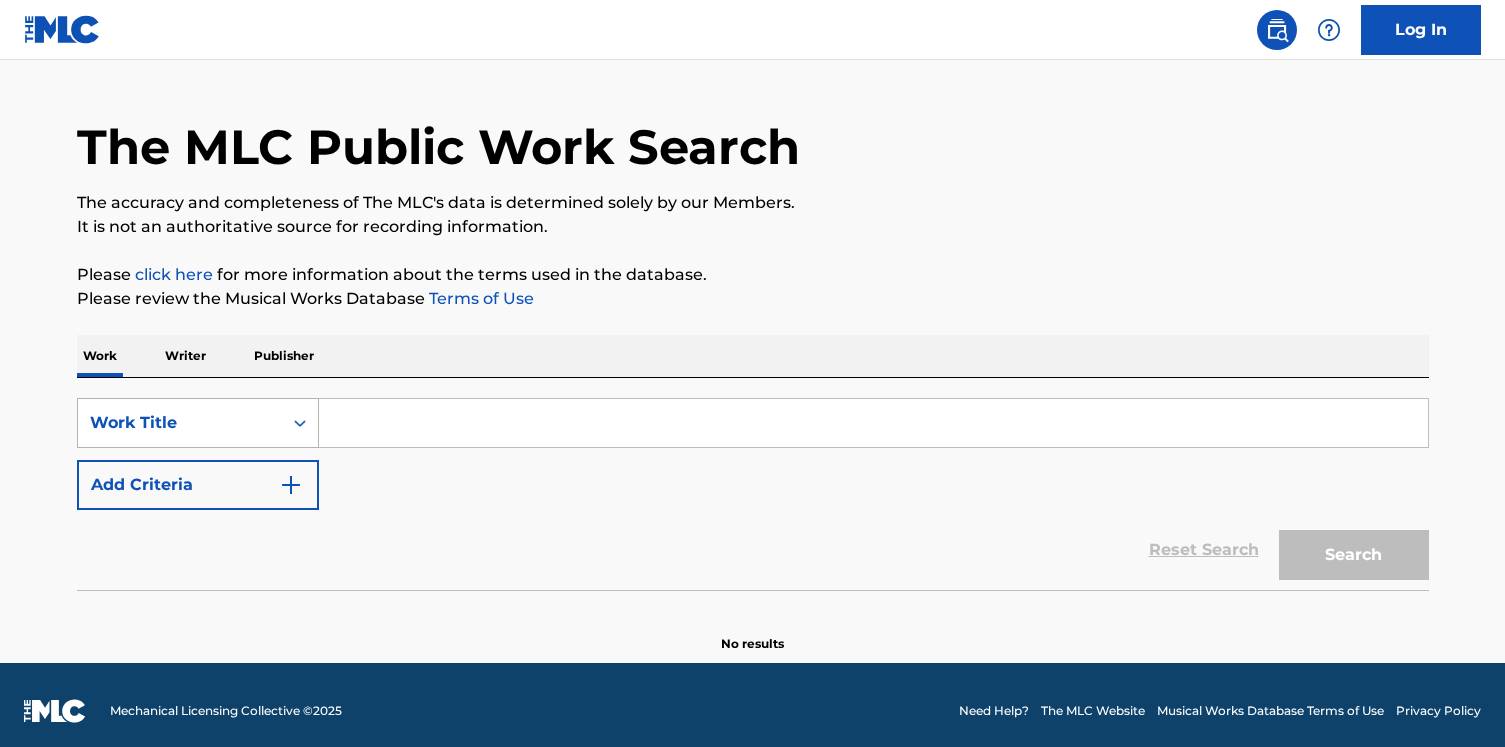 click on "Work Title" at bounding box center (198, 423) 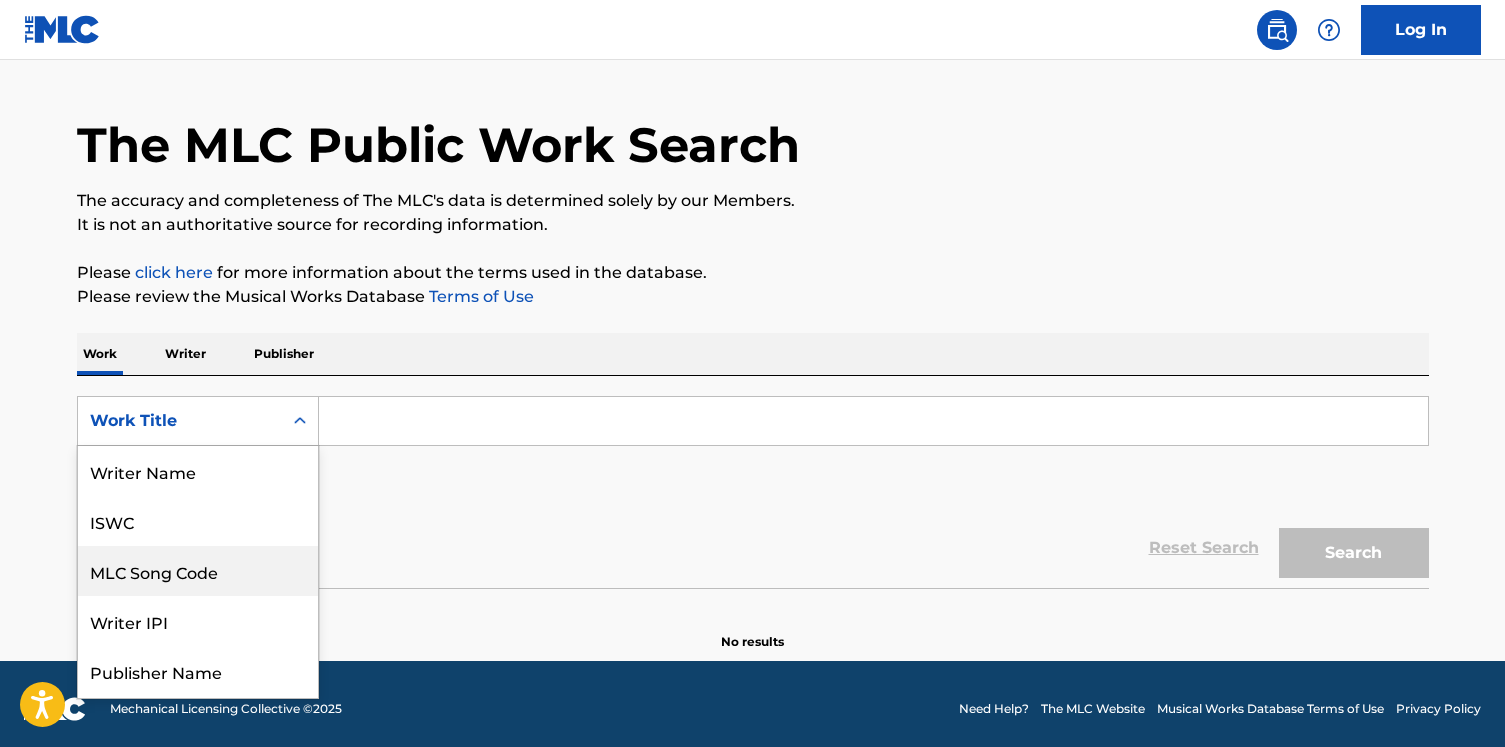 scroll, scrollTop: 100, scrollLeft: 0, axis: vertical 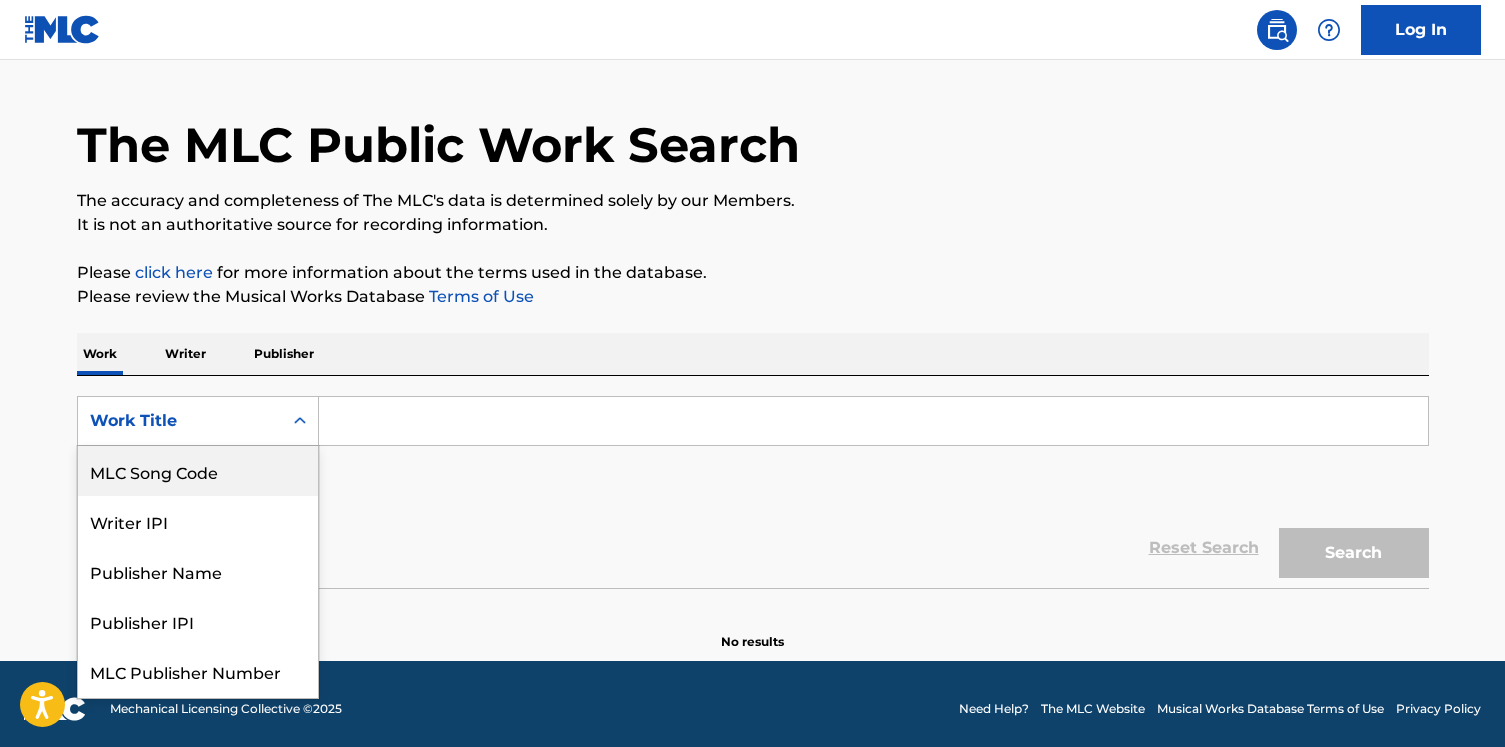 click on "MLC Song Code" at bounding box center (198, 471) 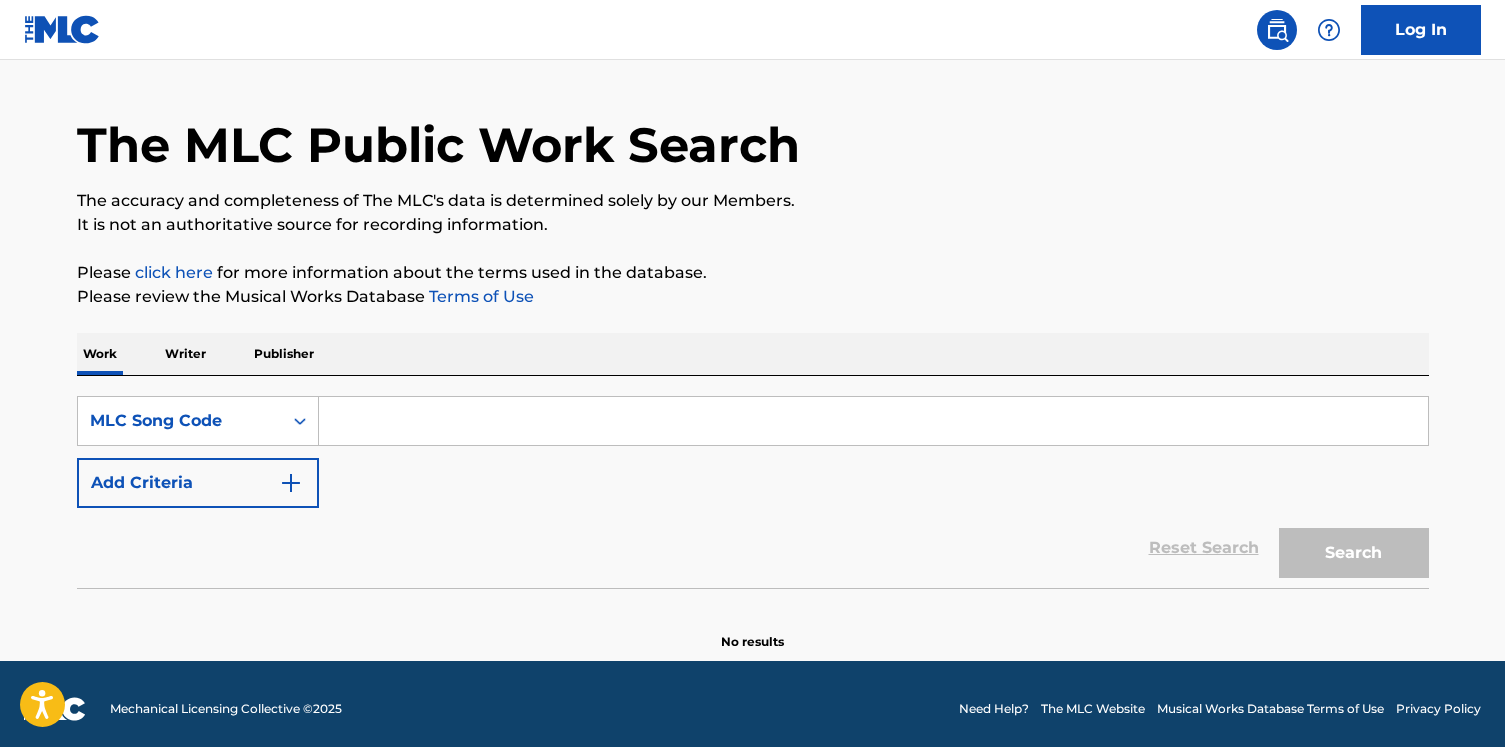 click at bounding box center (873, 421) 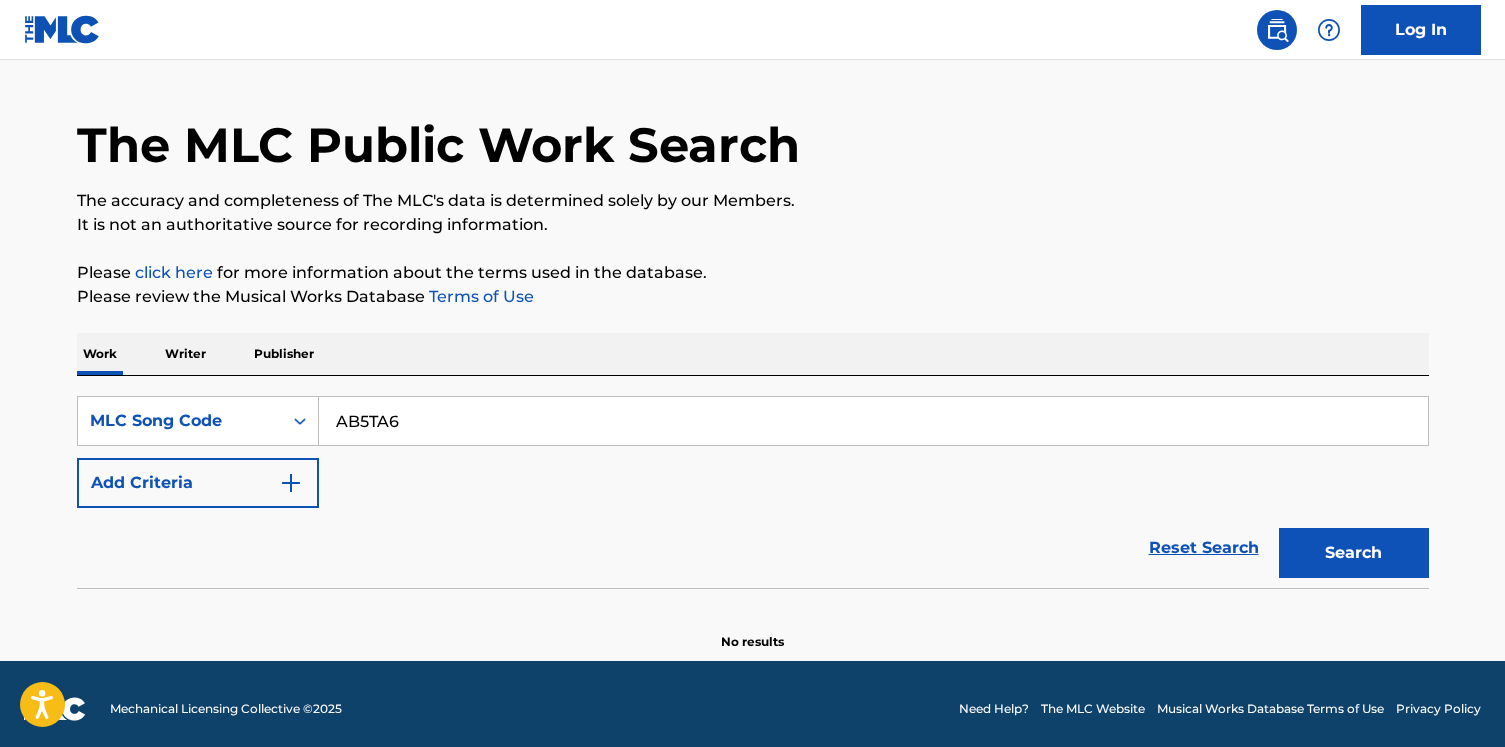 click on "Search" at bounding box center (1354, 553) 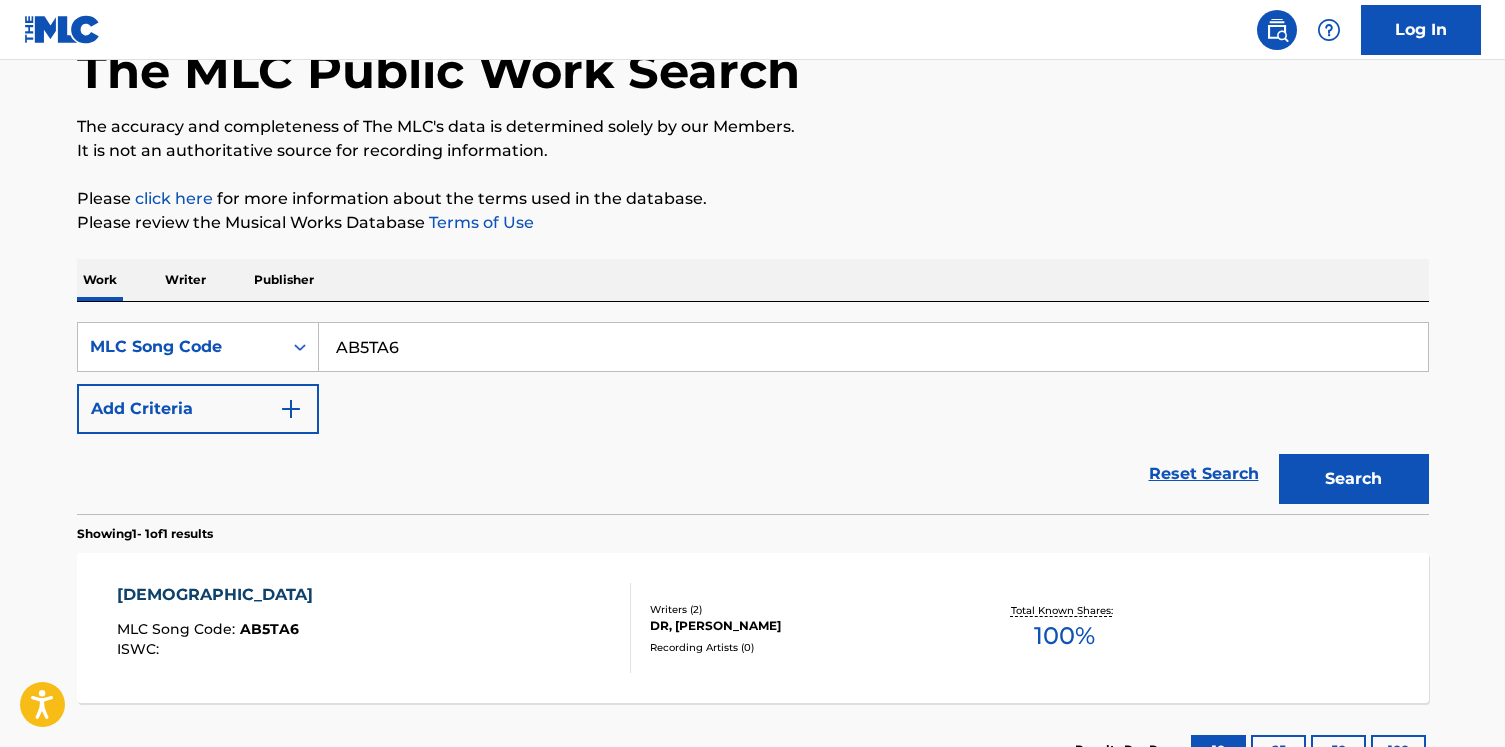 scroll, scrollTop: 135, scrollLeft: 0, axis: vertical 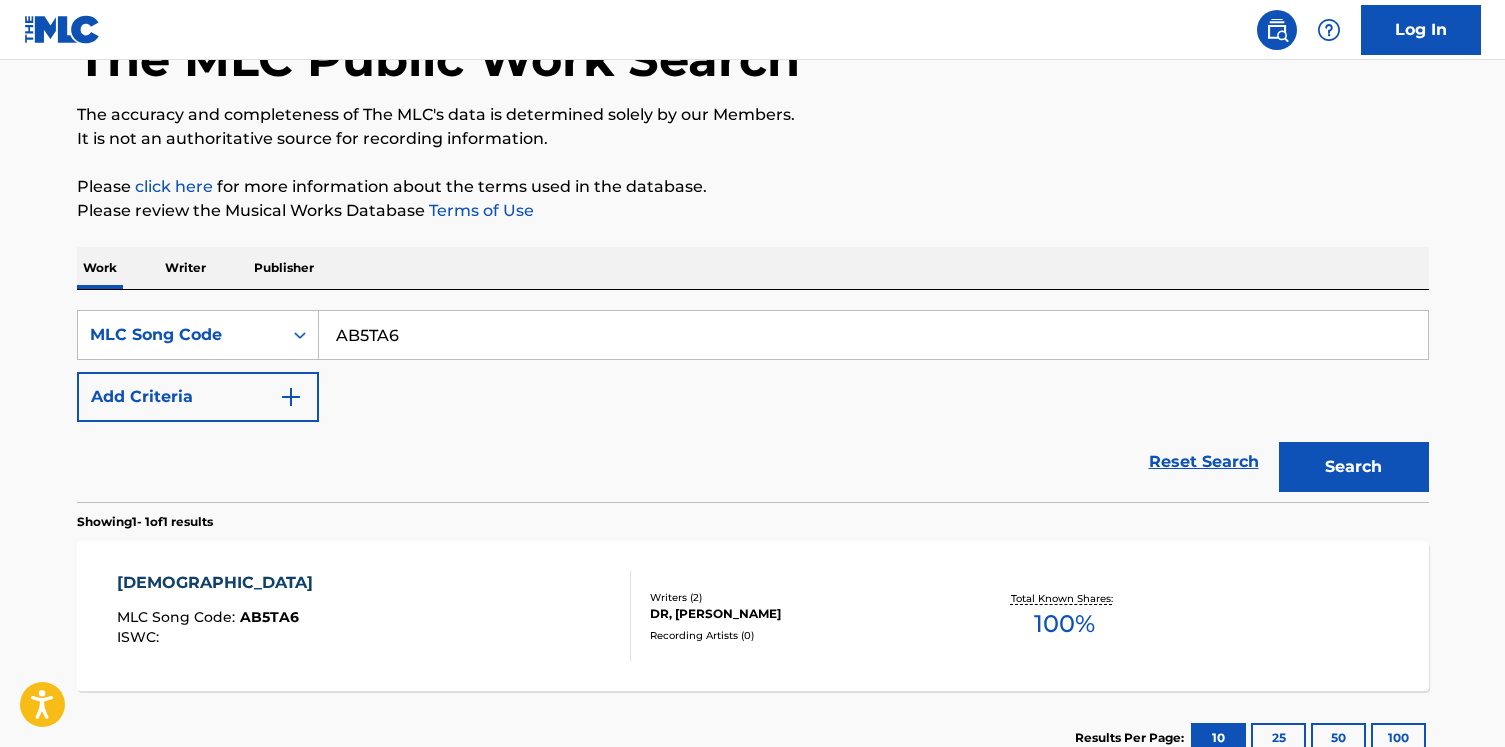 click on "AB5TA6" at bounding box center [873, 335] 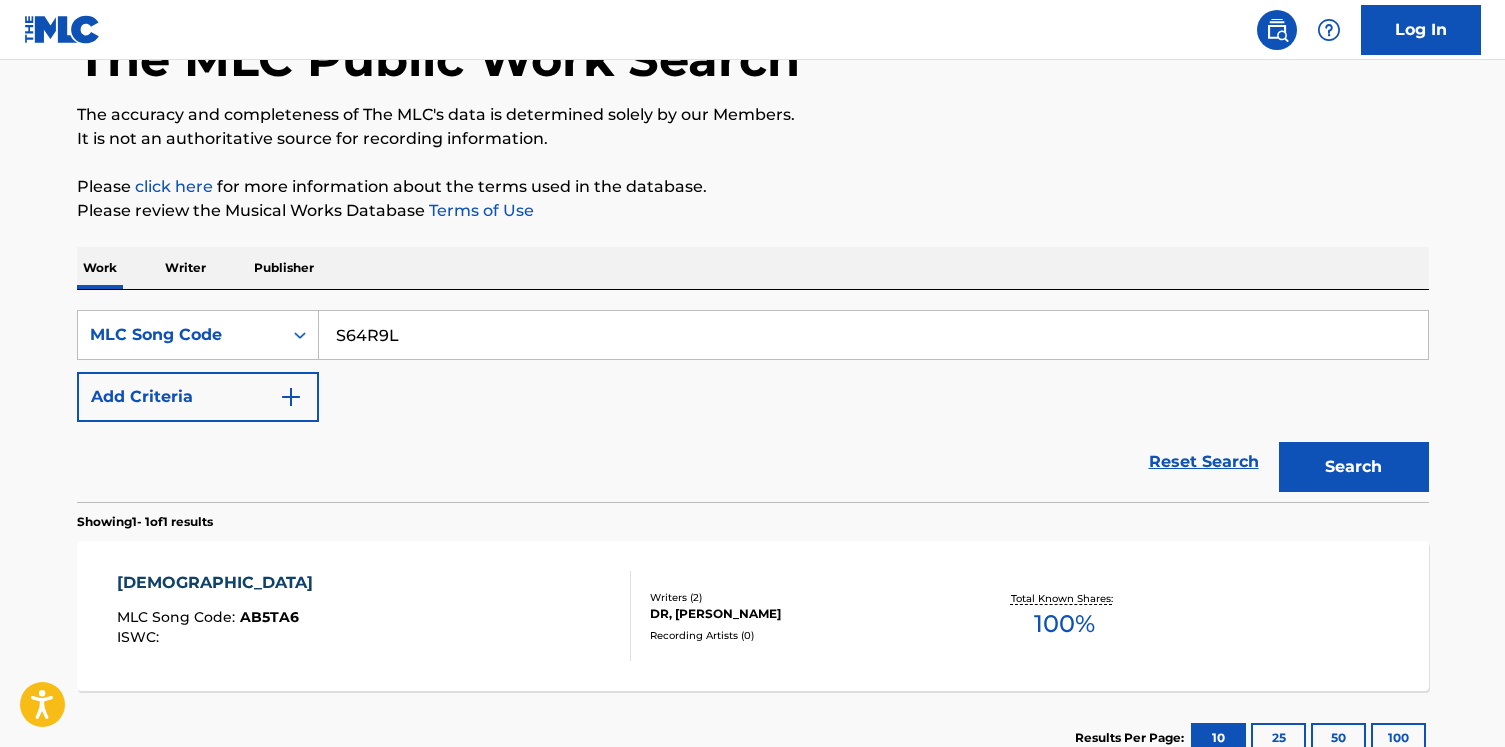 type on "S64R9L" 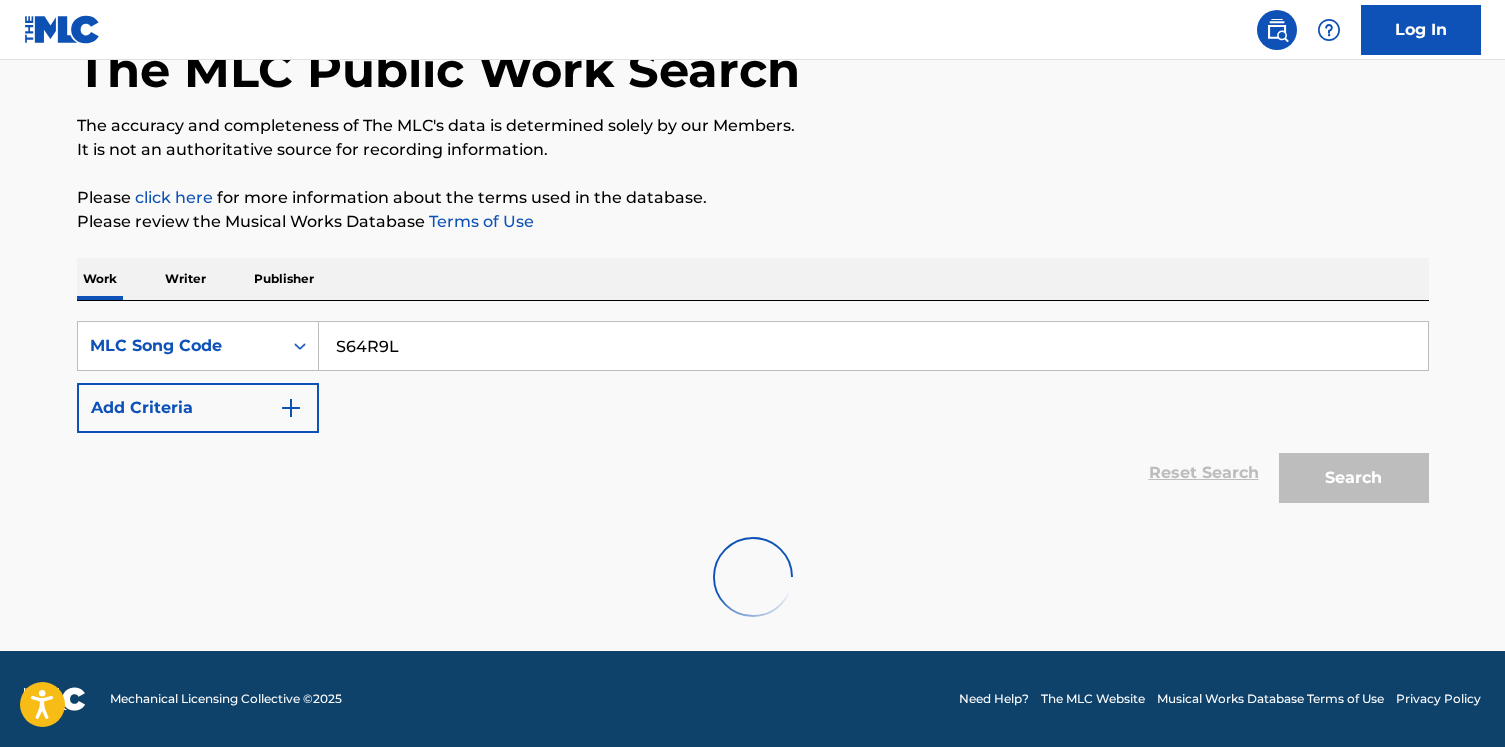 scroll, scrollTop: 279, scrollLeft: 0, axis: vertical 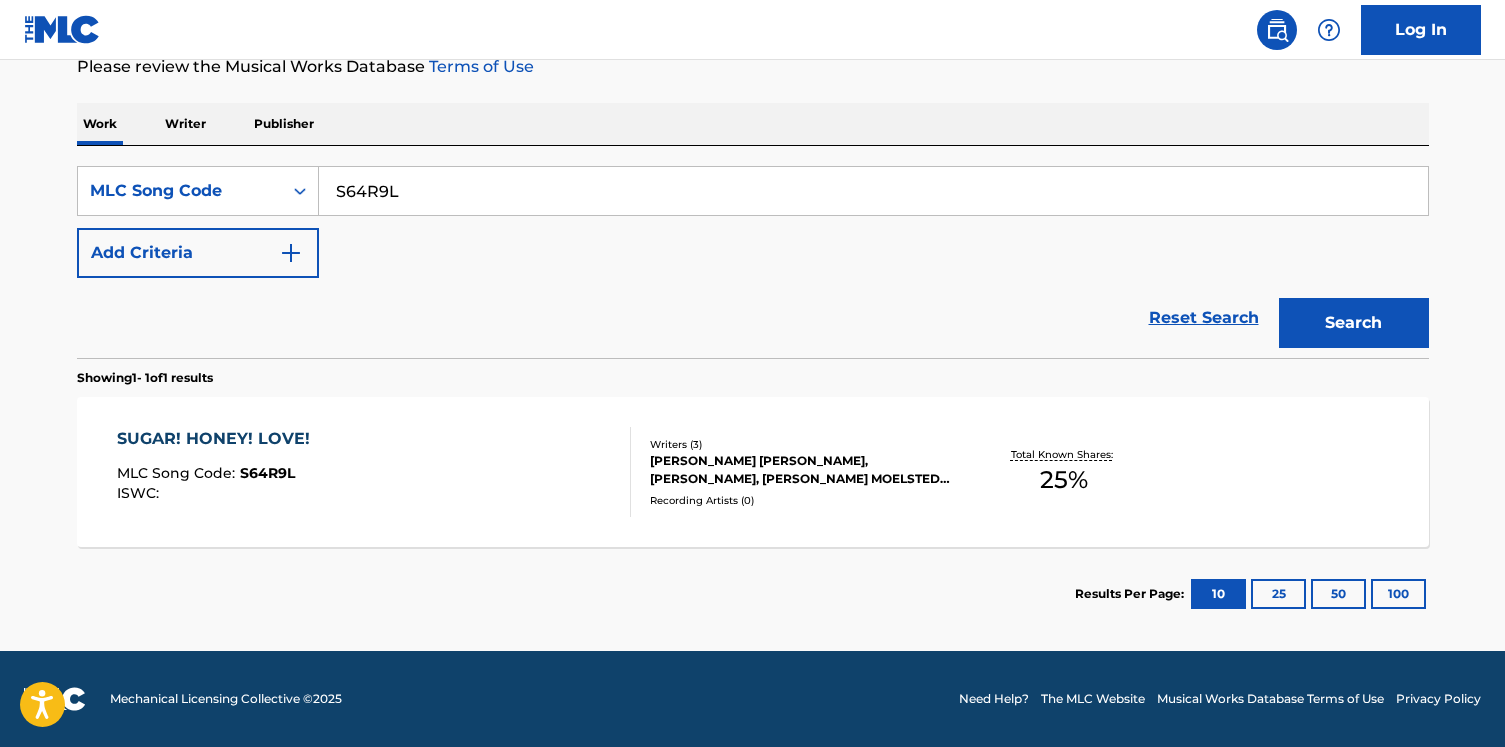 click on "SUGAR! HONEY! LOVE! MLC Song Code : S64R9L ISWC :" at bounding box center (374, 472) 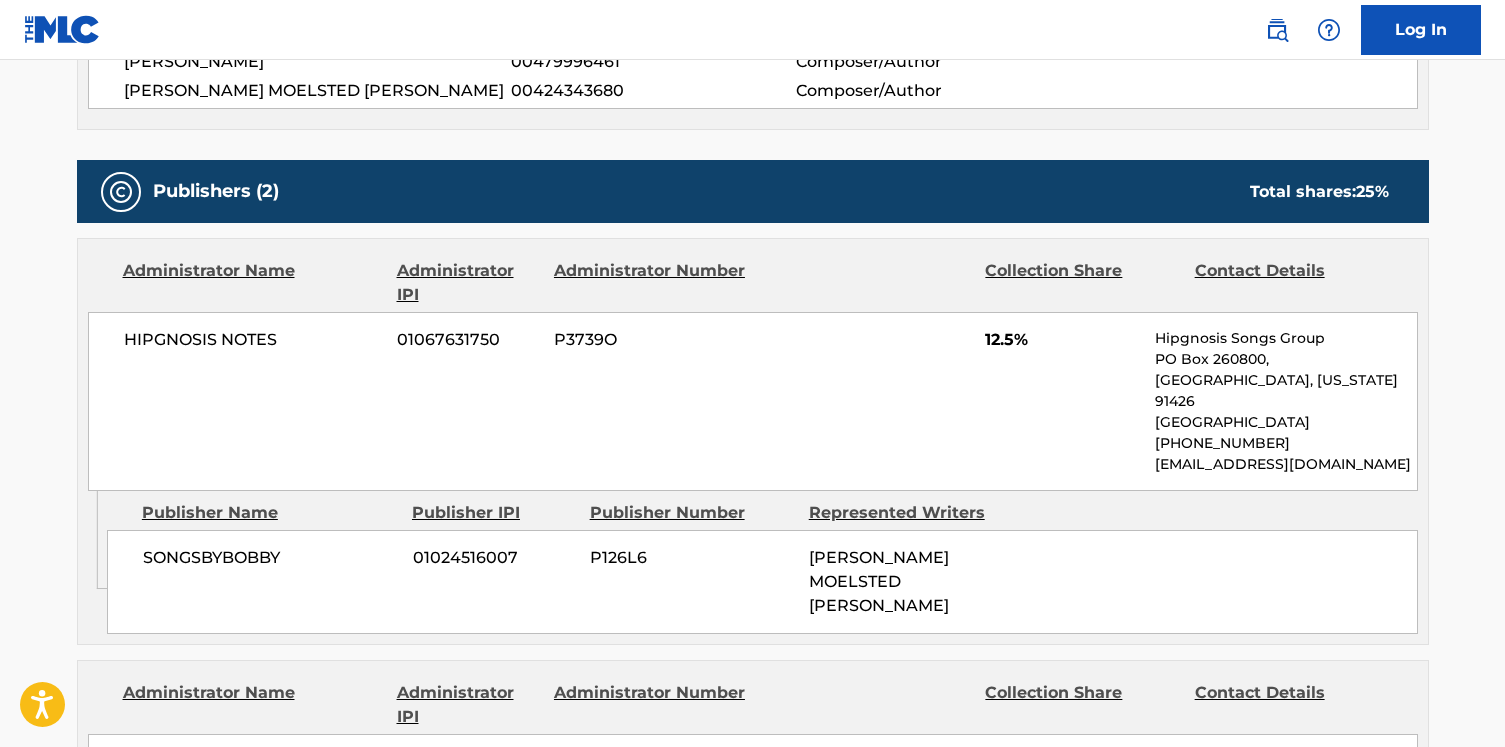 scroll, scrollTop: 560, scrollLeft: 0, axis: vertical 